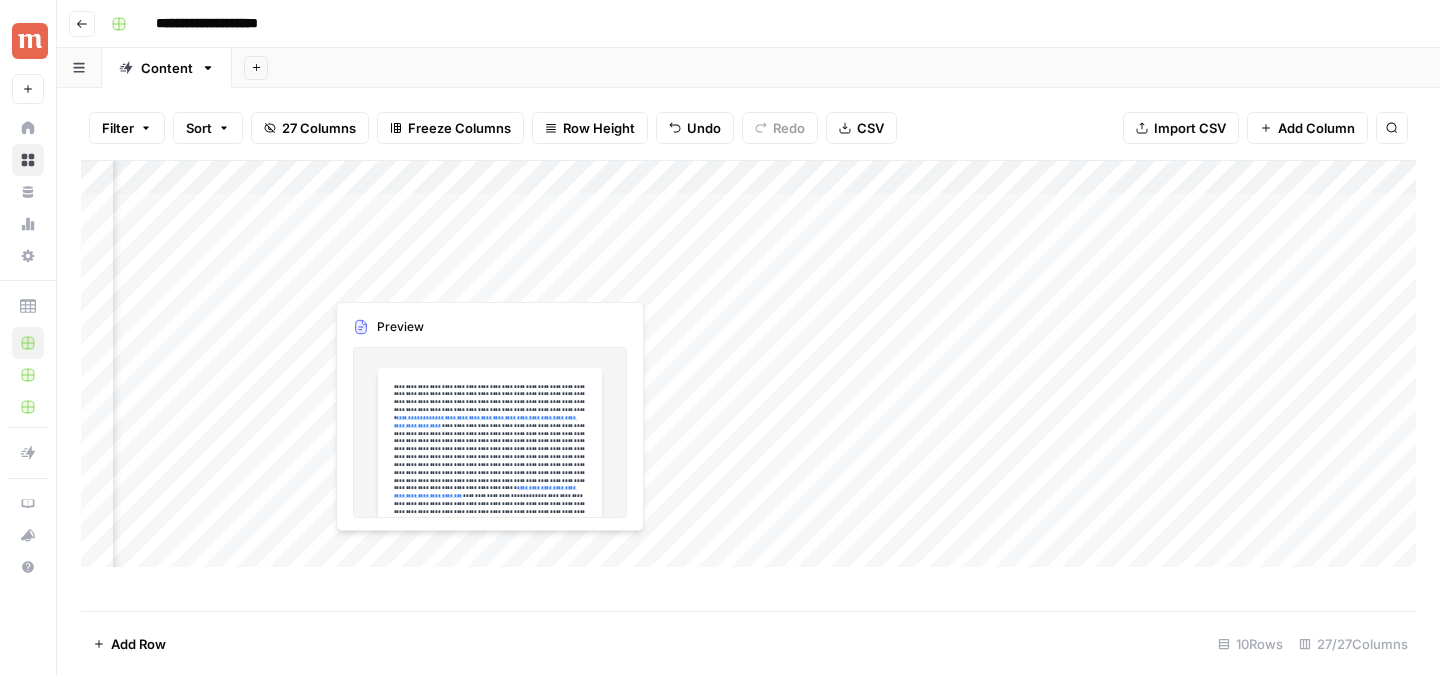 scroll, scrollTop: 0, scrollLeft: 0, axis: both 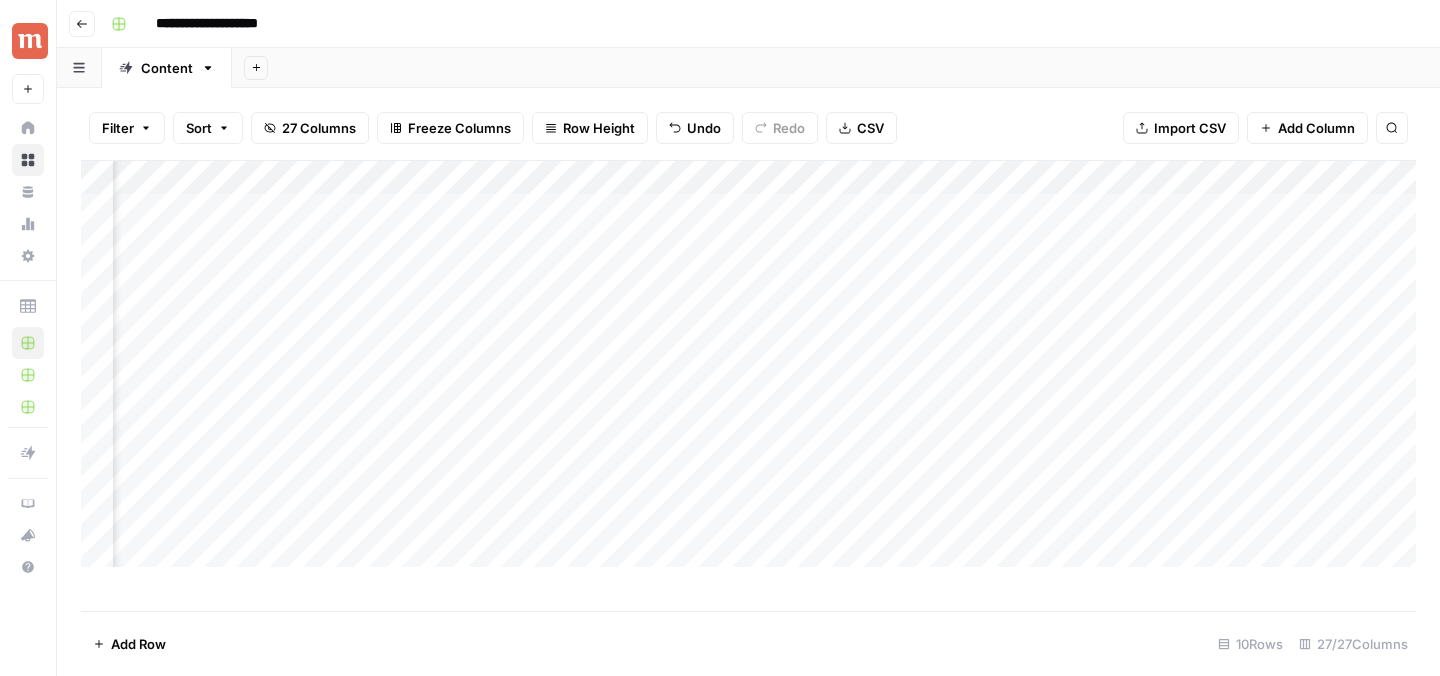 click on "Add Column" at bounding box center [748, 364] 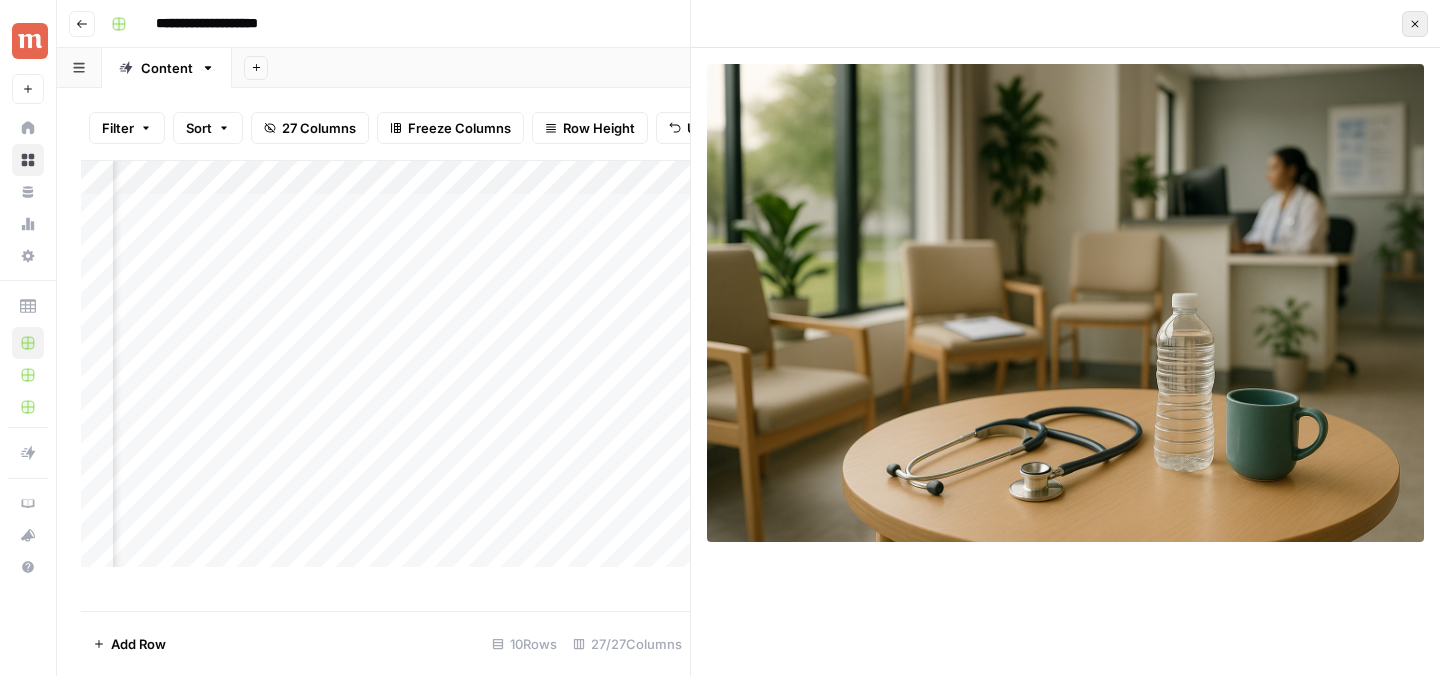click 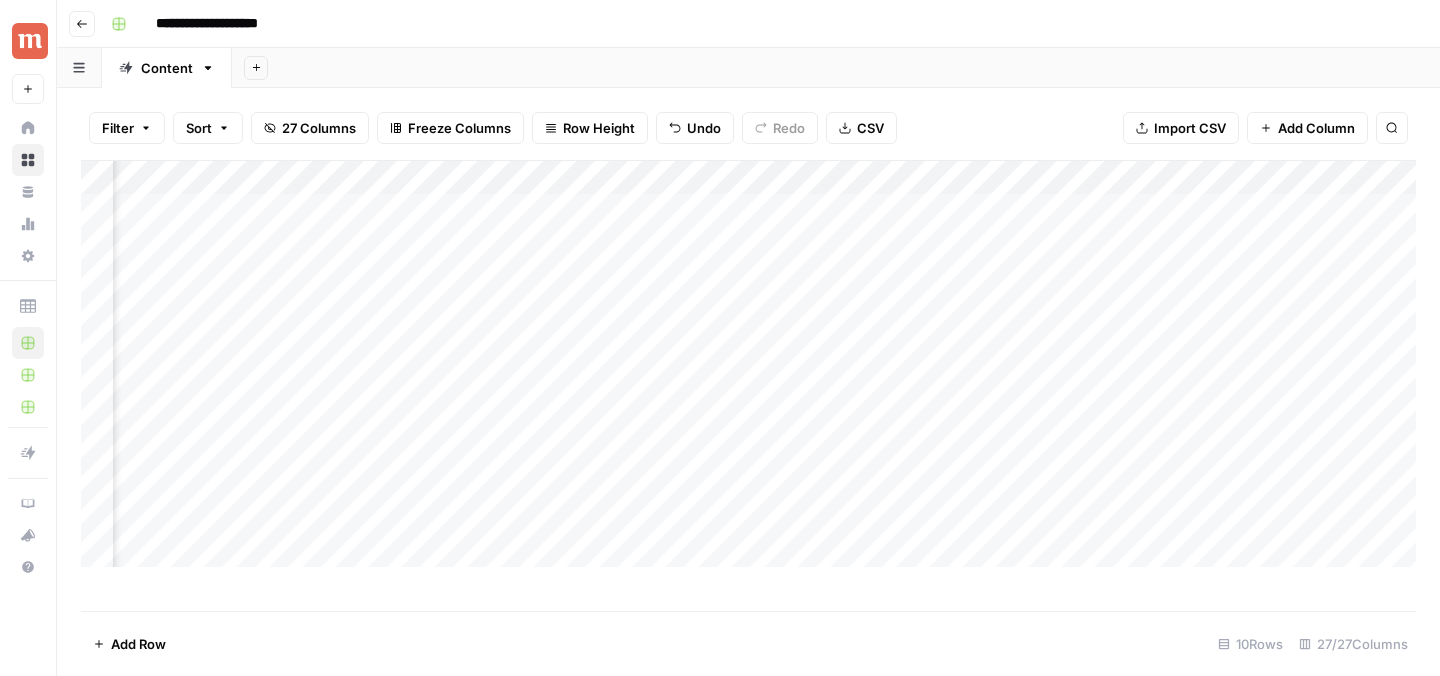 scroll, scrollTop: 0, scrollLeft: 3354, axis: horizontal 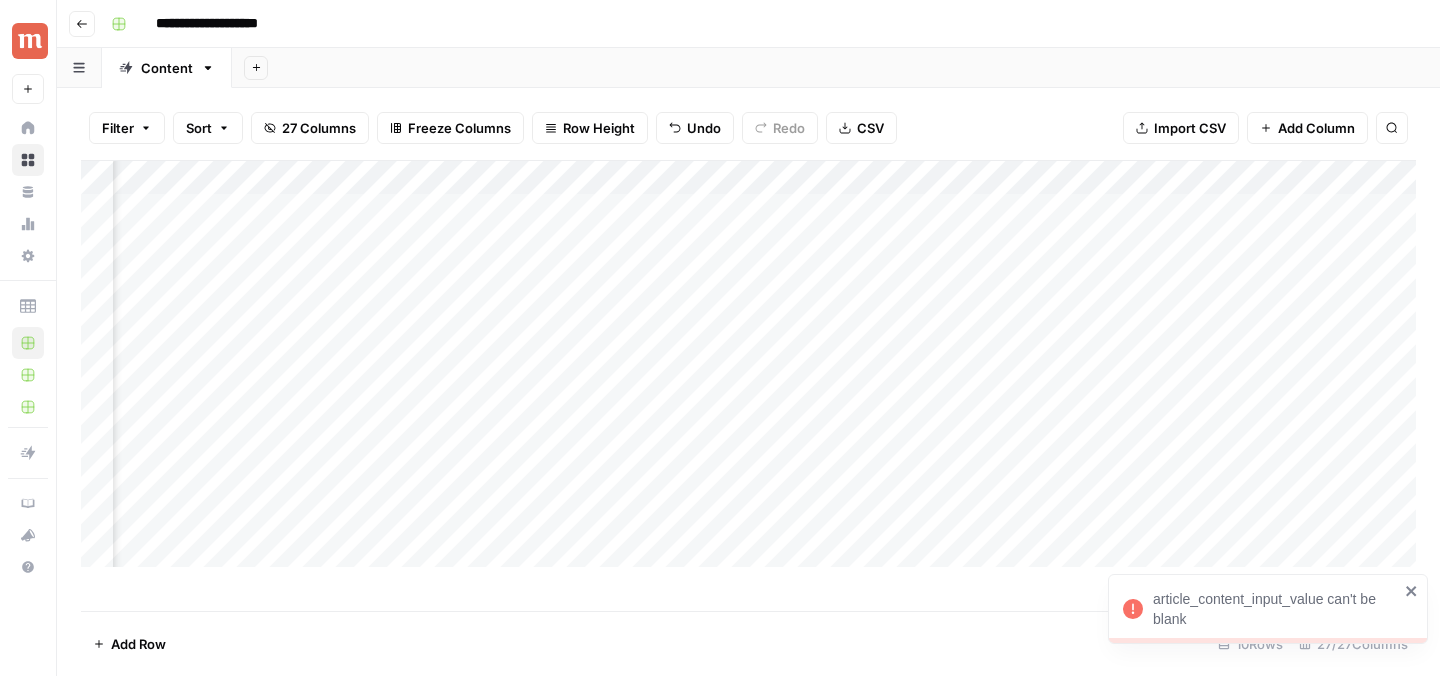 click on "Add Column" at bounding box center (748, 364) 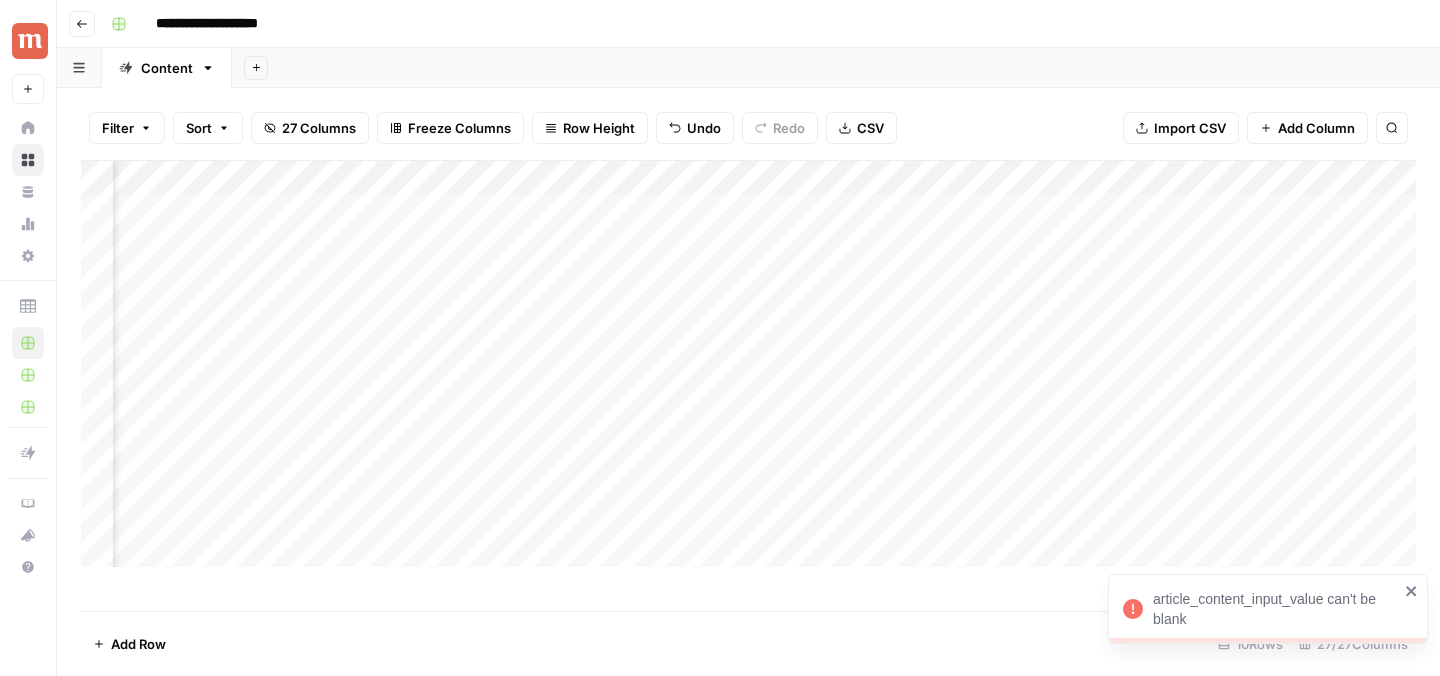 click on "Add Column" at bounding box center (748, 364) 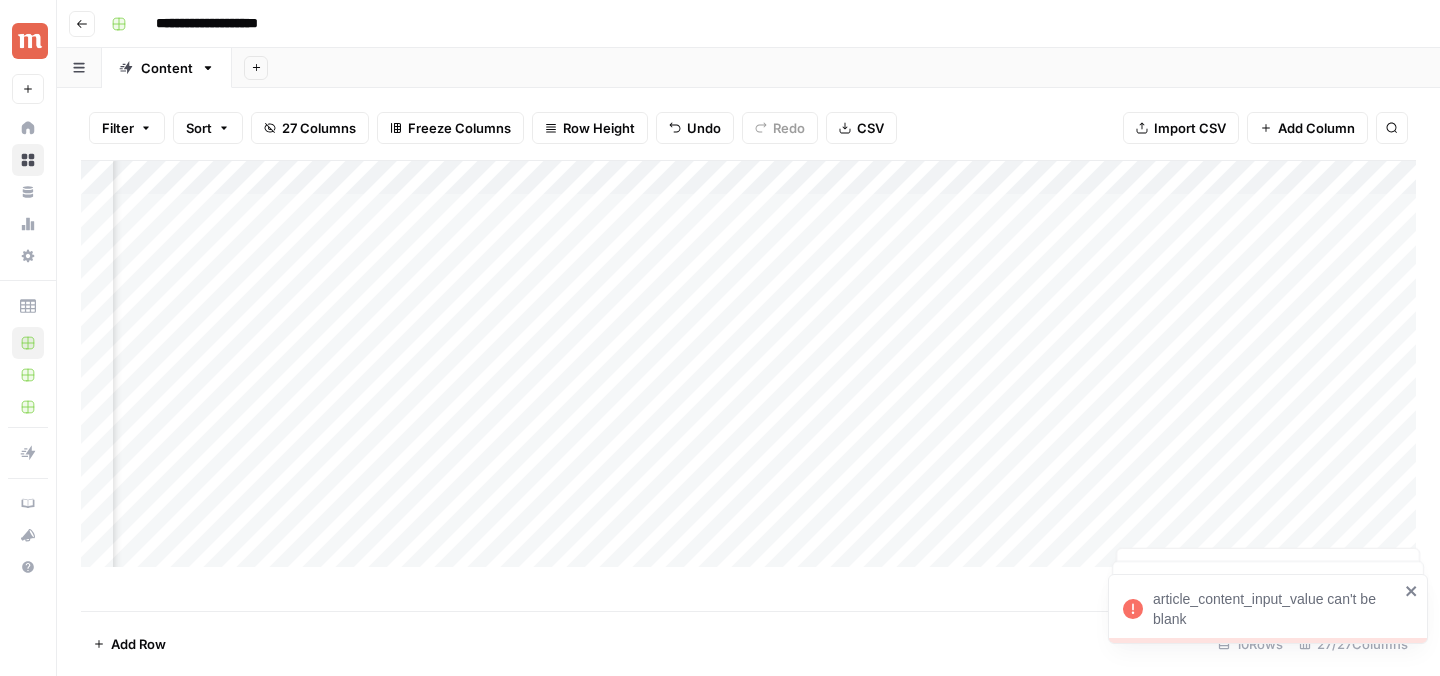 scroll, scrollTop: 0, scrollLeft: 2446, axis: horizontal 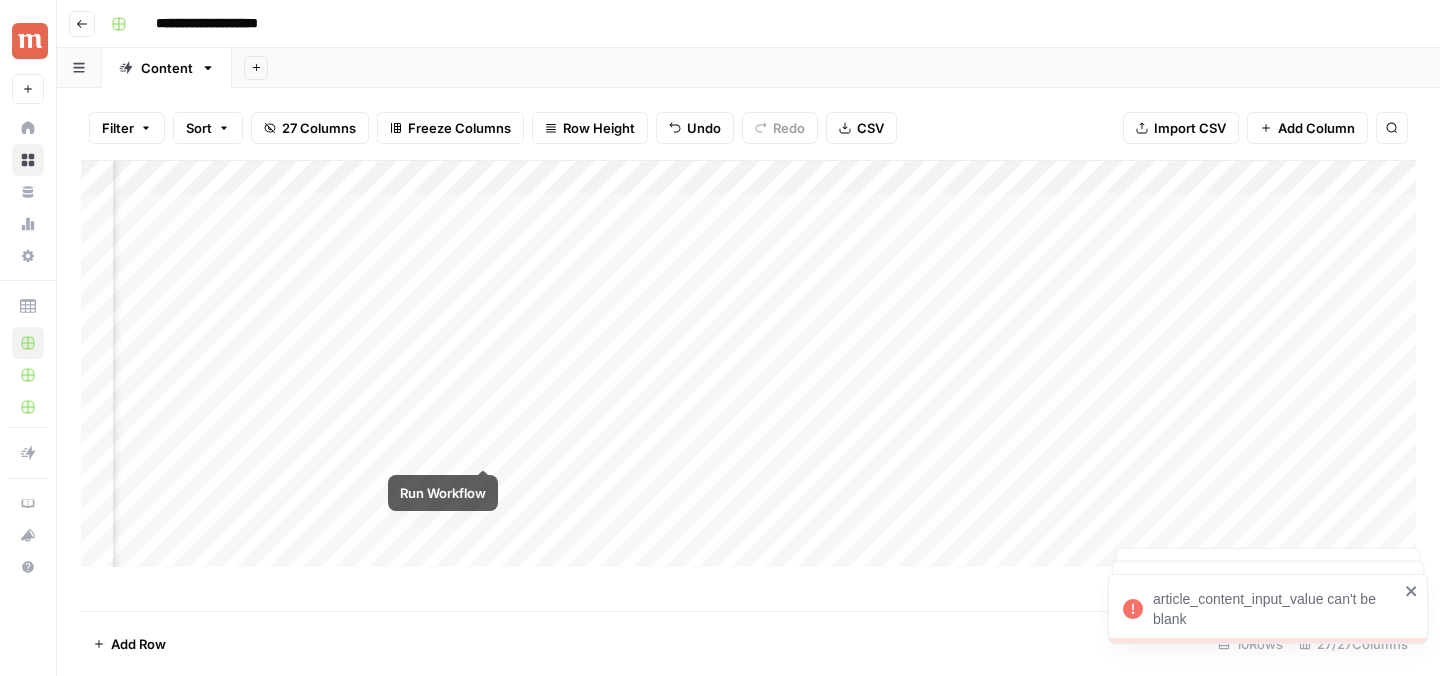 click on "Add Column" at bounding box center (748, 364) 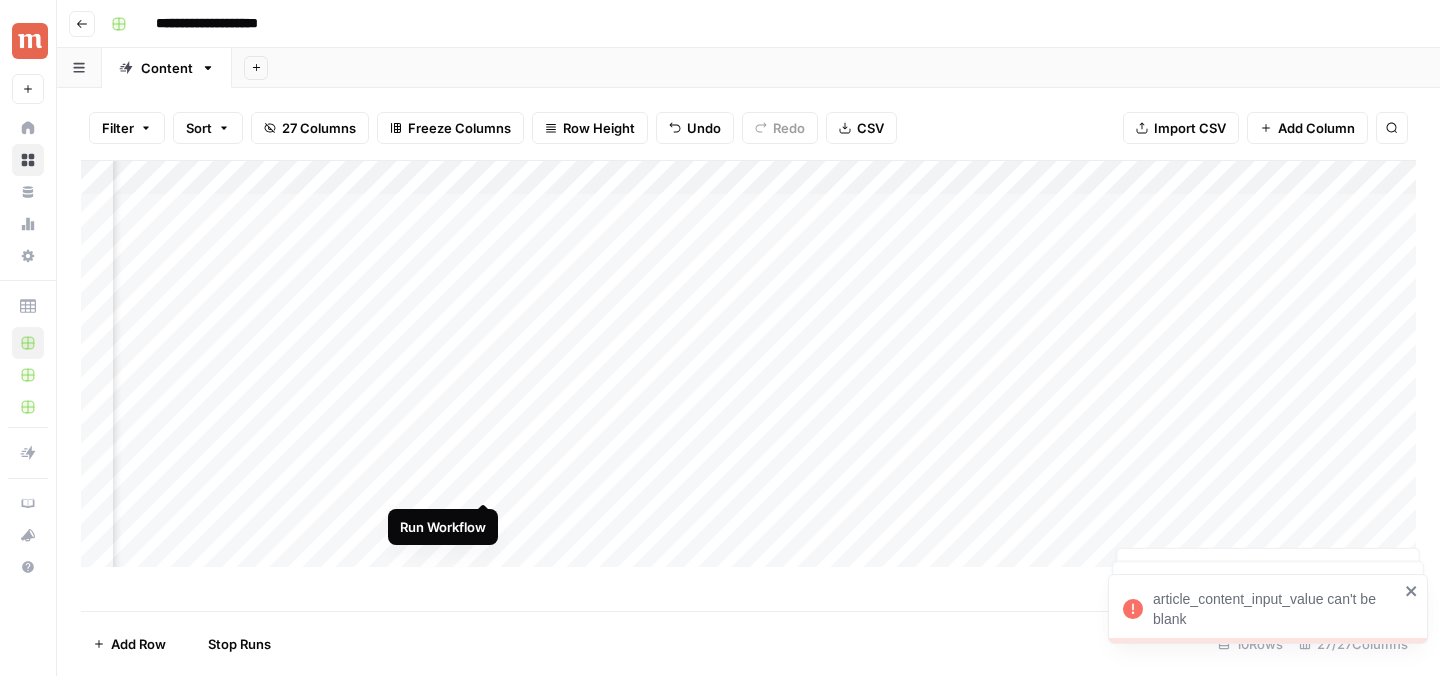 click on "Add Column" at bounding box center (748, 364) 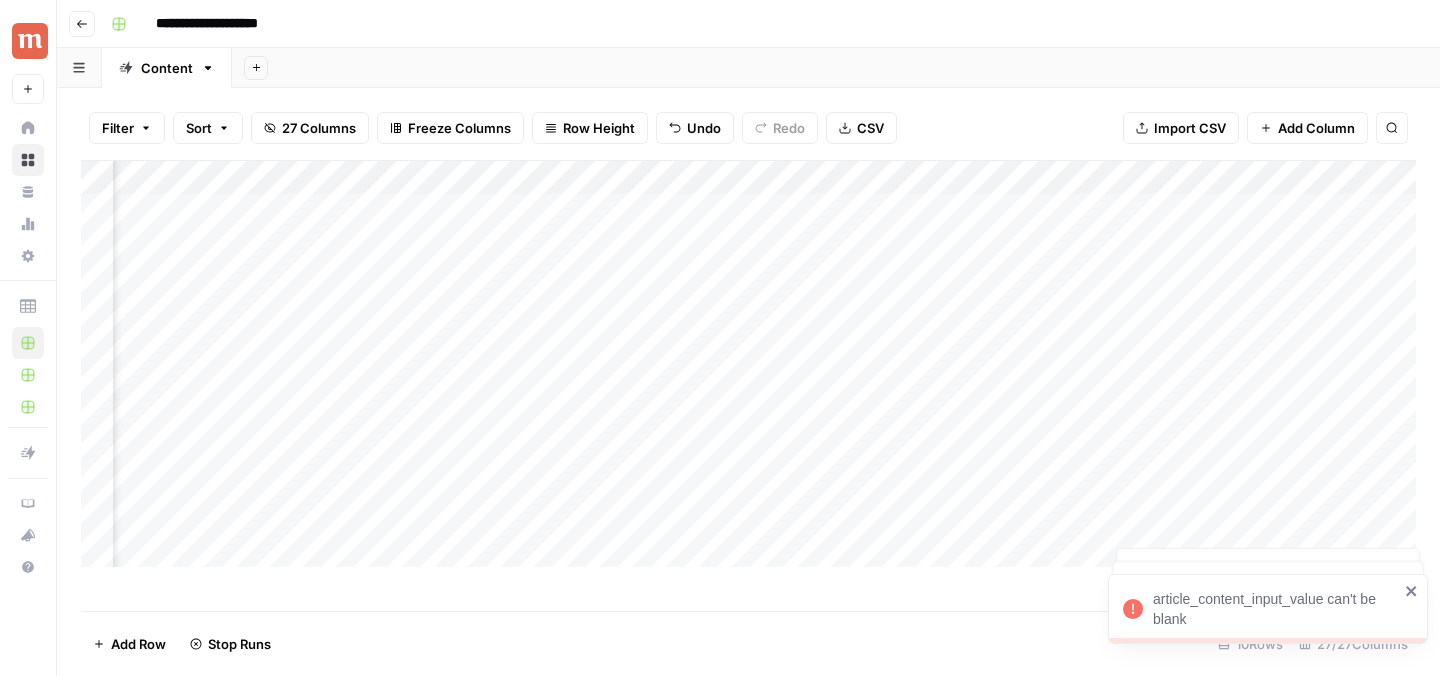 click on "Add Column" at bounding box center (748, 364) 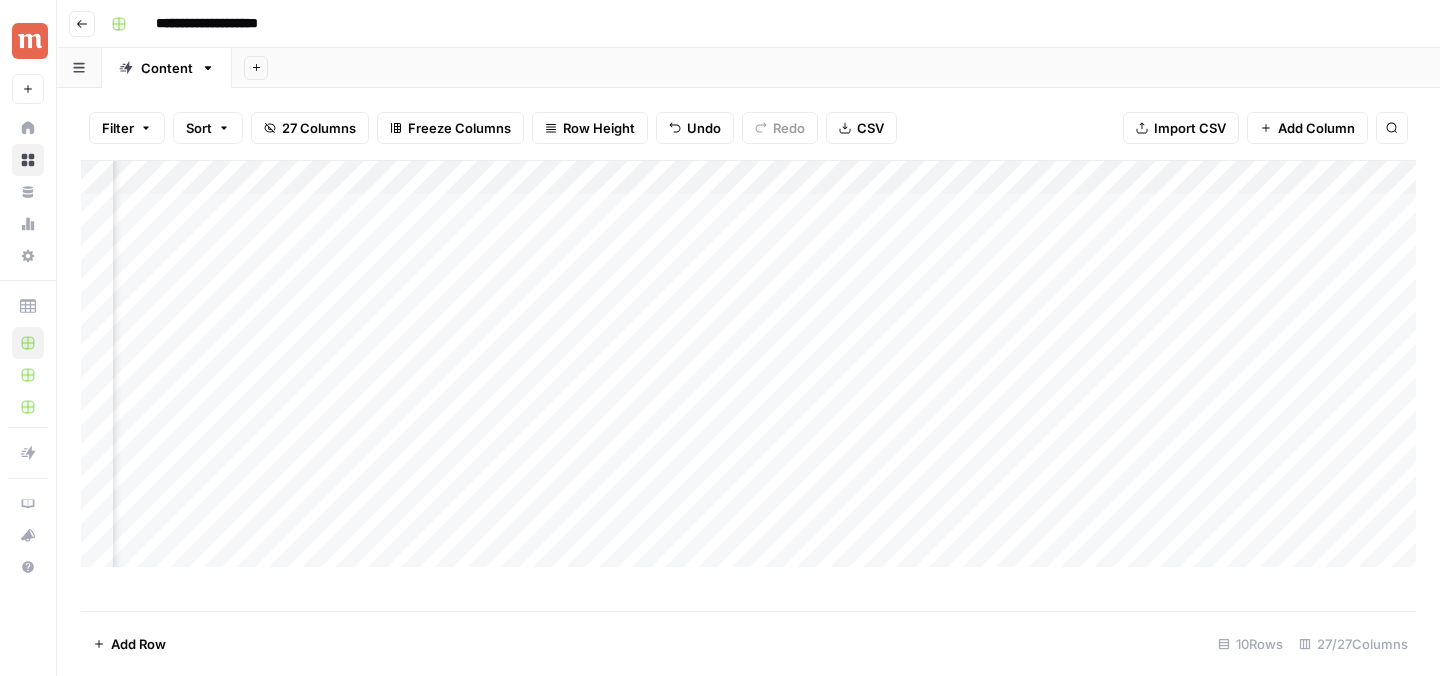 scroll, scrollTop: 0, scrollLeft: 3065, axis: horizontal 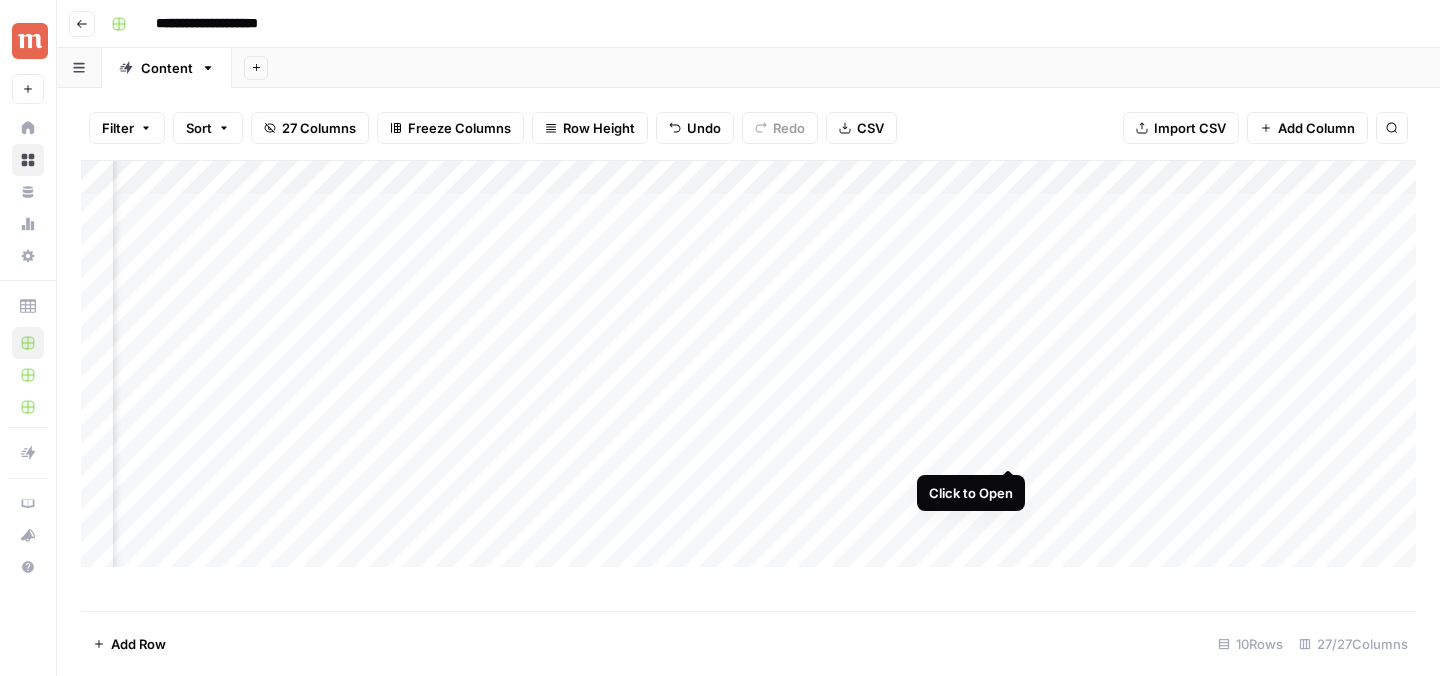 click on "Add Column" at bounding box center [748, 364] 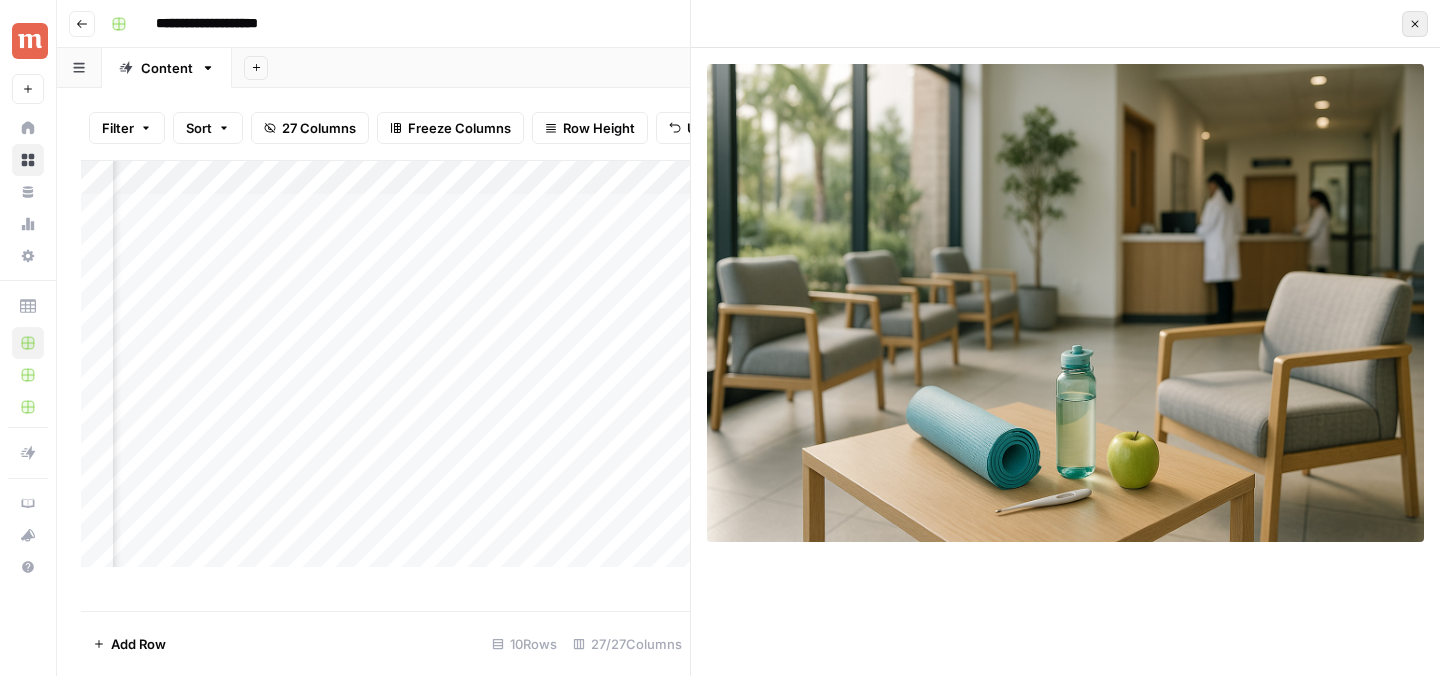 click on "Close" at bounding box center [1415, 24] 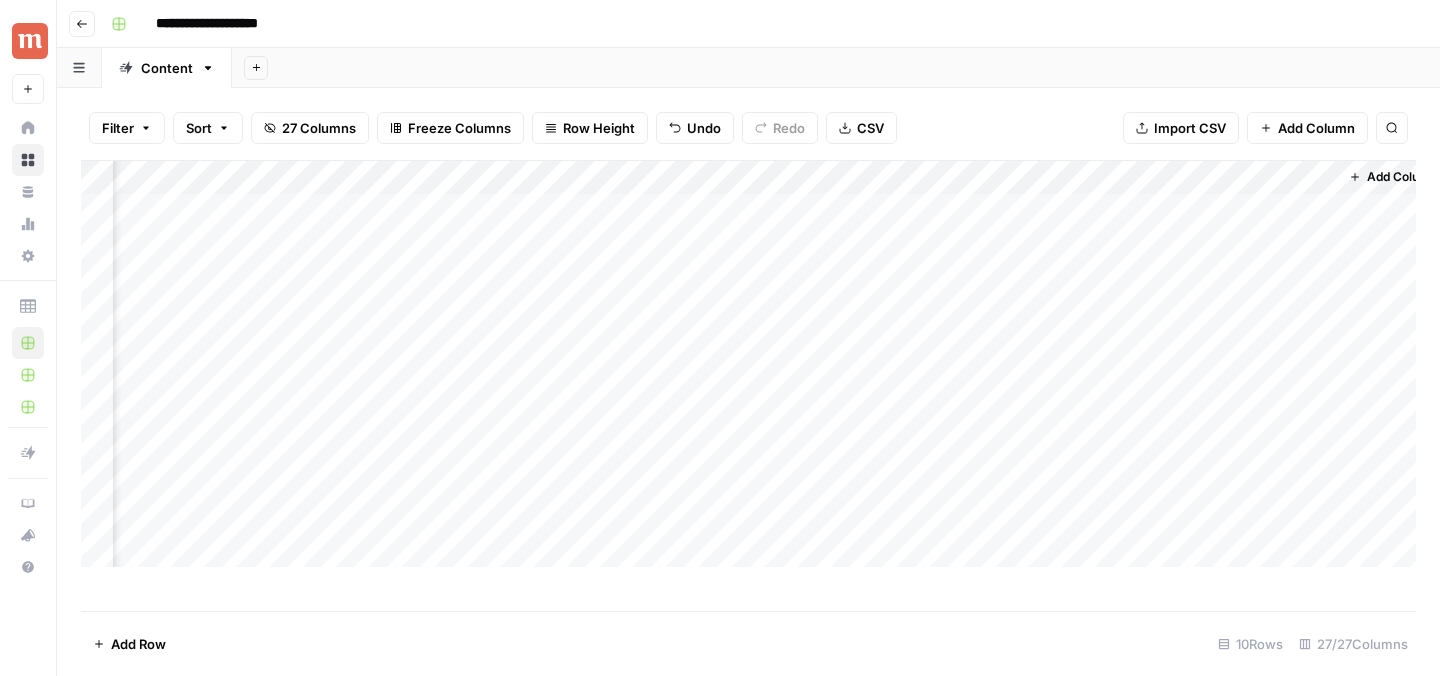 scroll, scrollTop: 0, scrollLeft: 3779, axis: horizontal 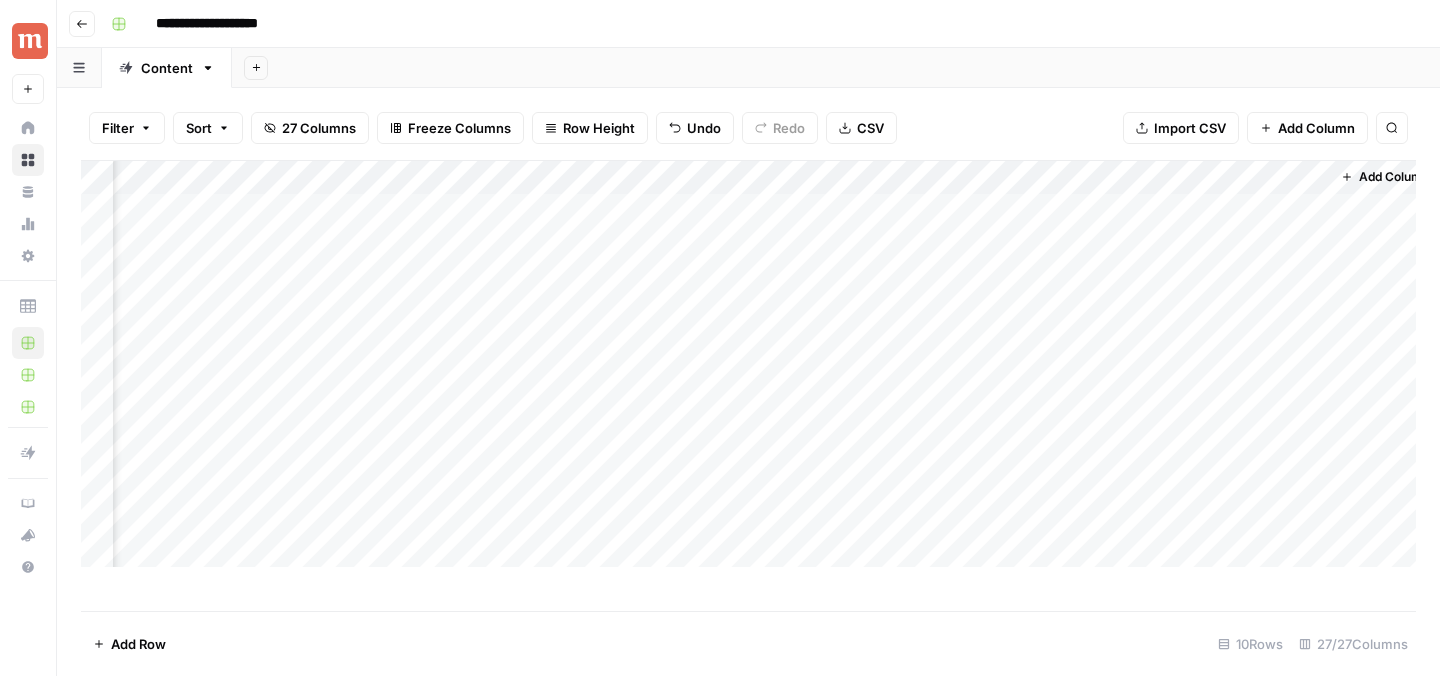 click on "Add Column" at bounding box center [748, 364] 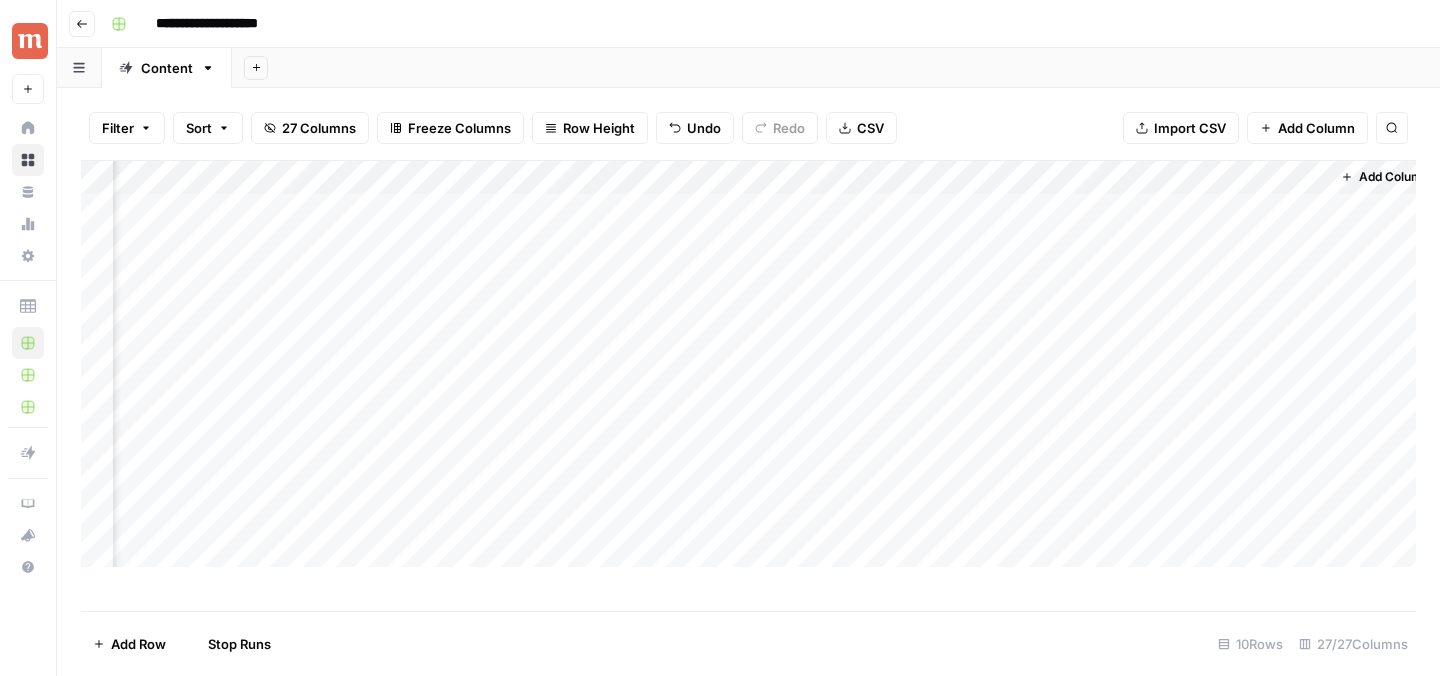 click on "Add Column" at bounding box center [748, 364] 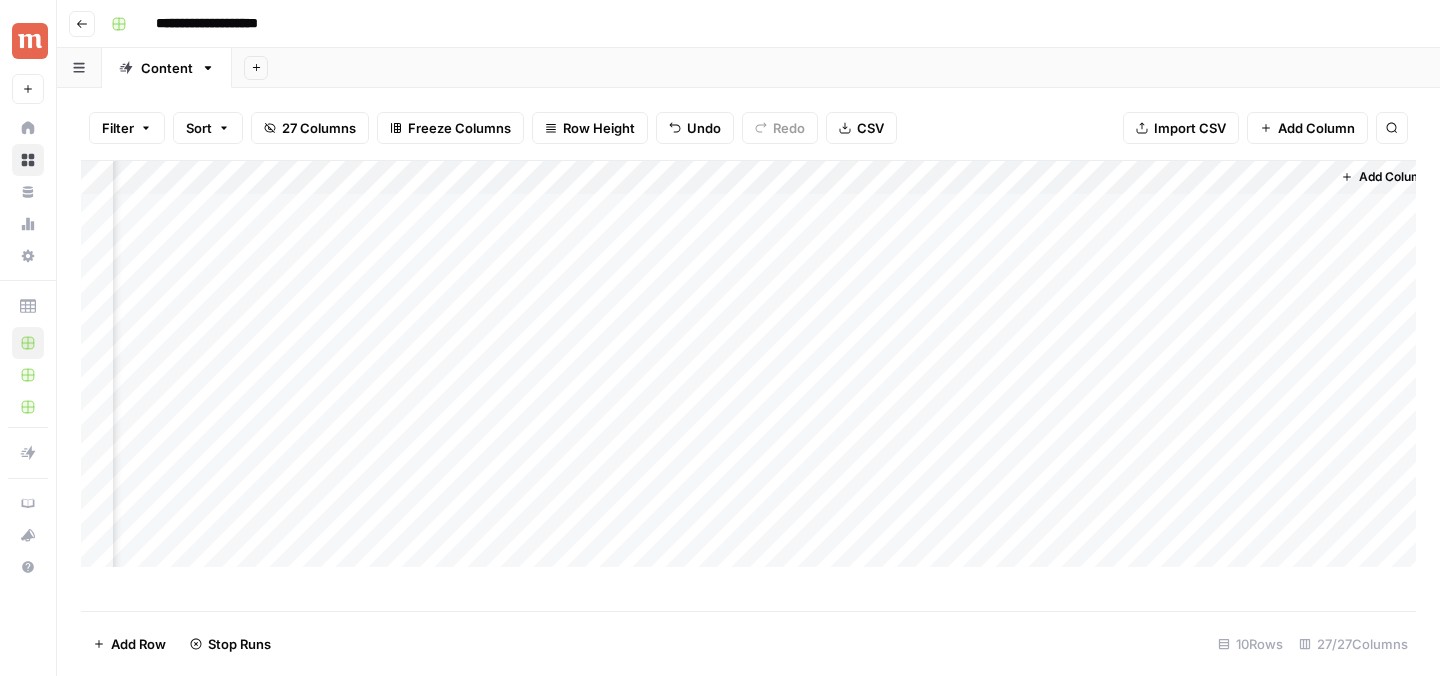 click on "Add Column" at bounding box center [748, 364] 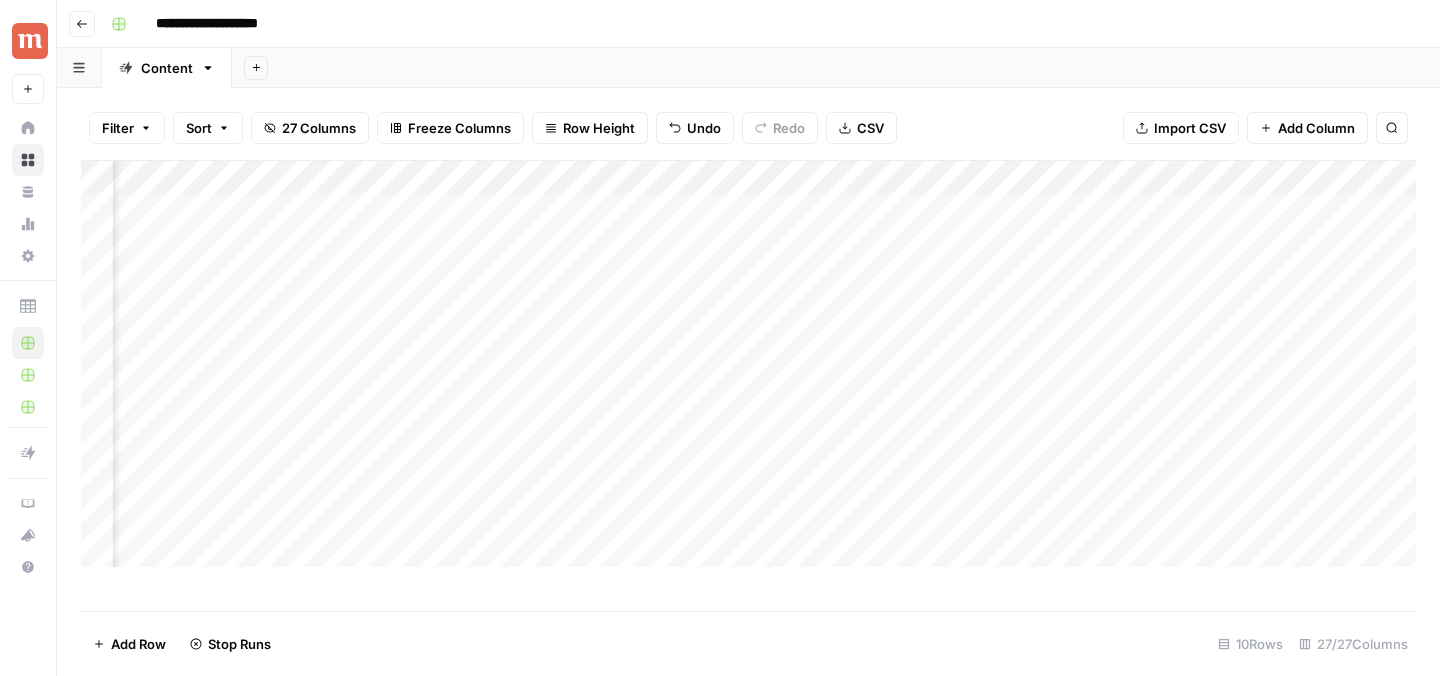 scroll, scrollTop: 0, scrollLeft: 2345, axis: horizontal 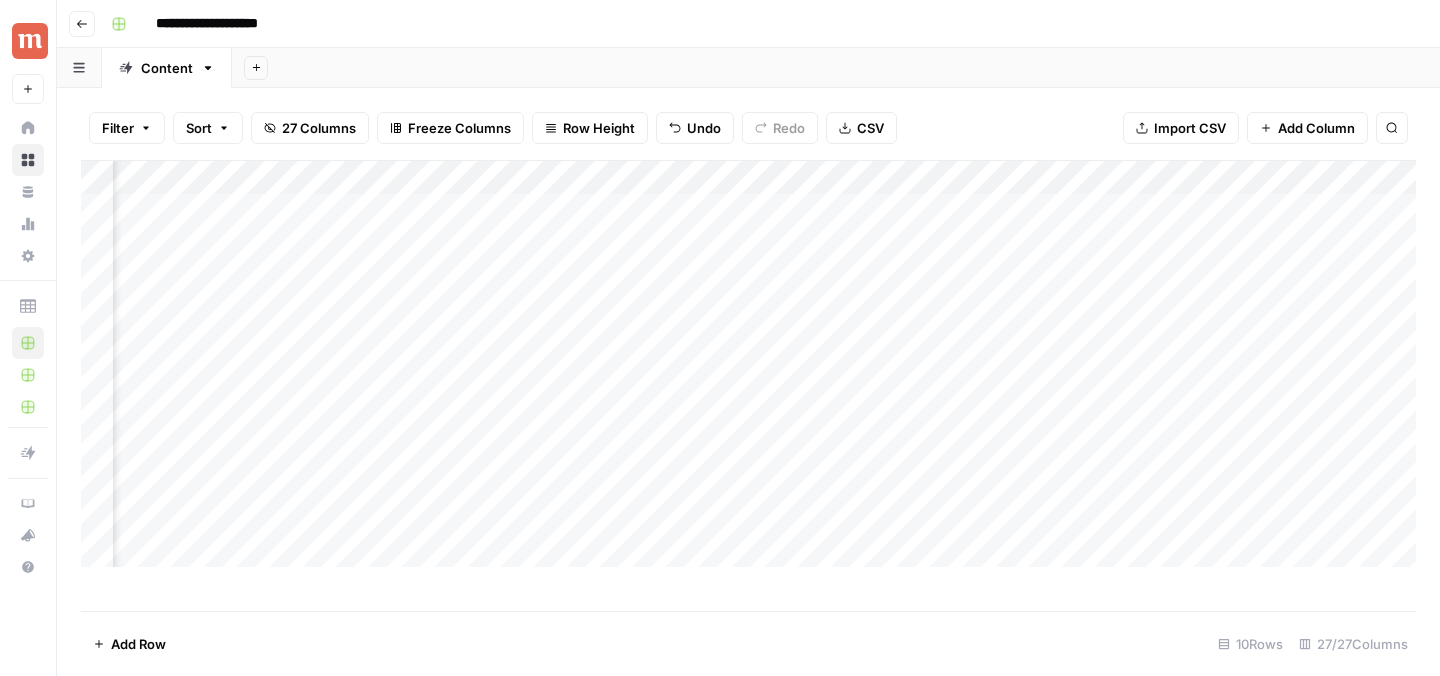click on "Add Column" at bounding box center (748, 364) 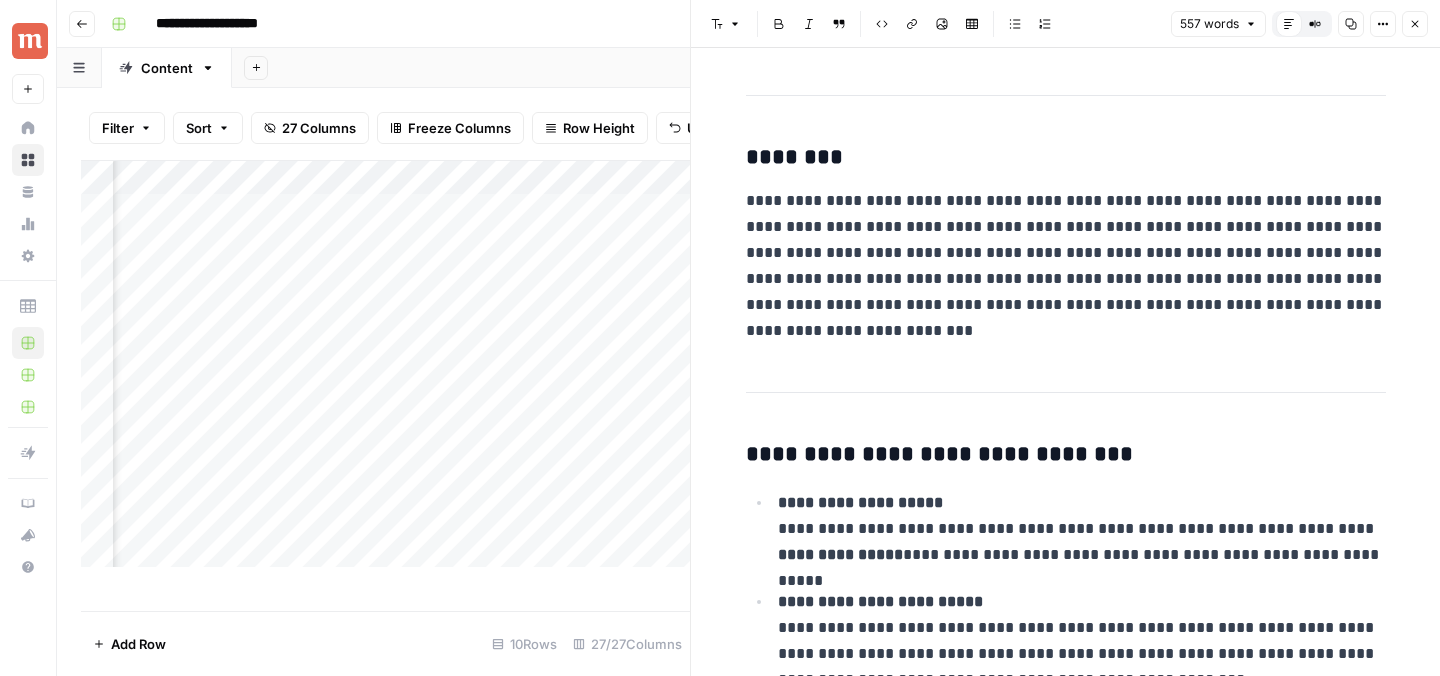 scroll, scrollTop: 0, scrollLeft: 0, axis: both 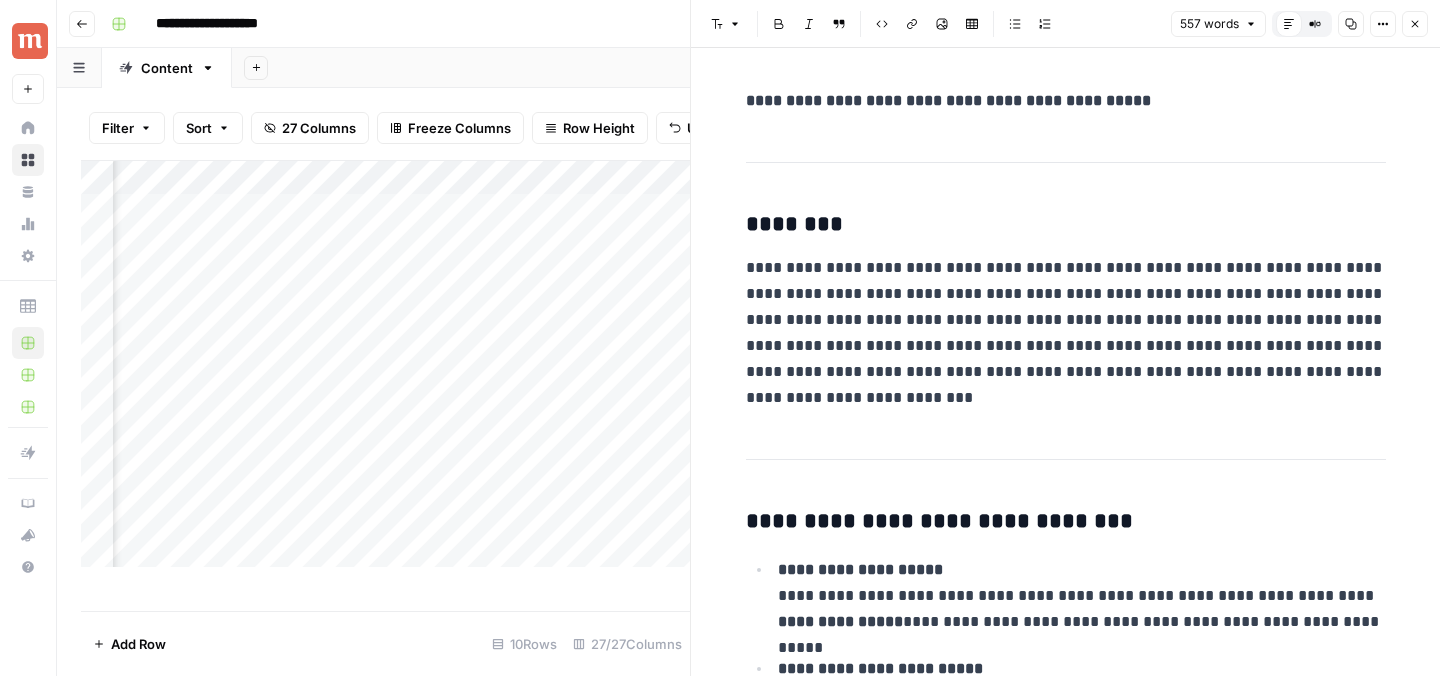 click on "Add Column" at bounding box center (385, 385) 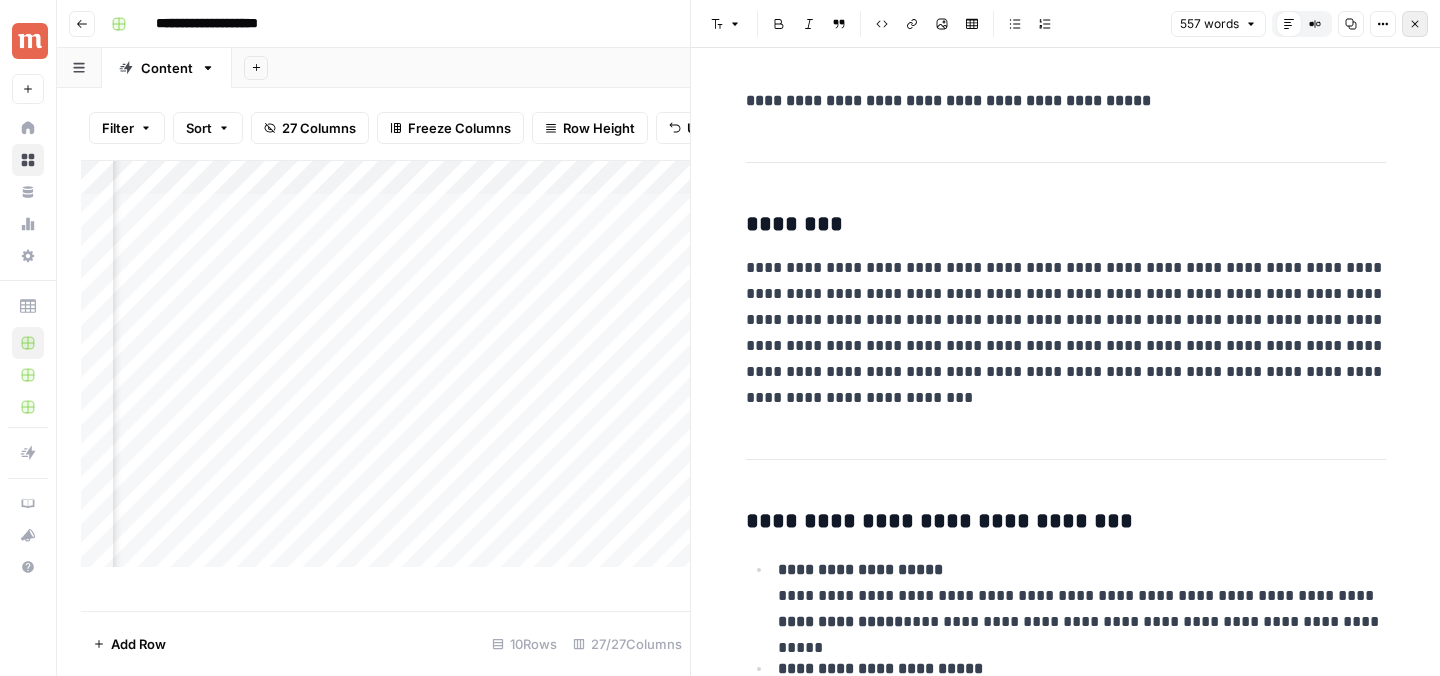 click on "Close" at bounding box center [1415, 24] 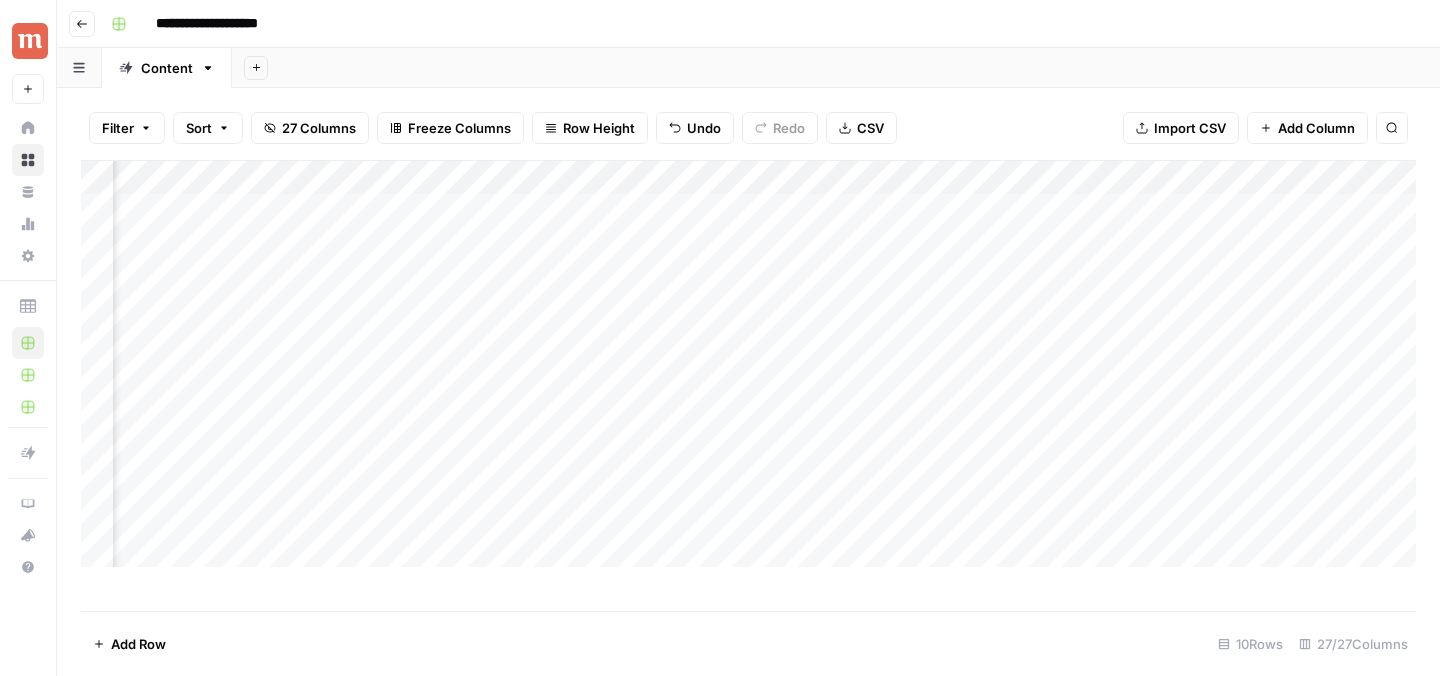 scroll, scrollTop: 0, scrollLeft: 2523, axis: horizontal 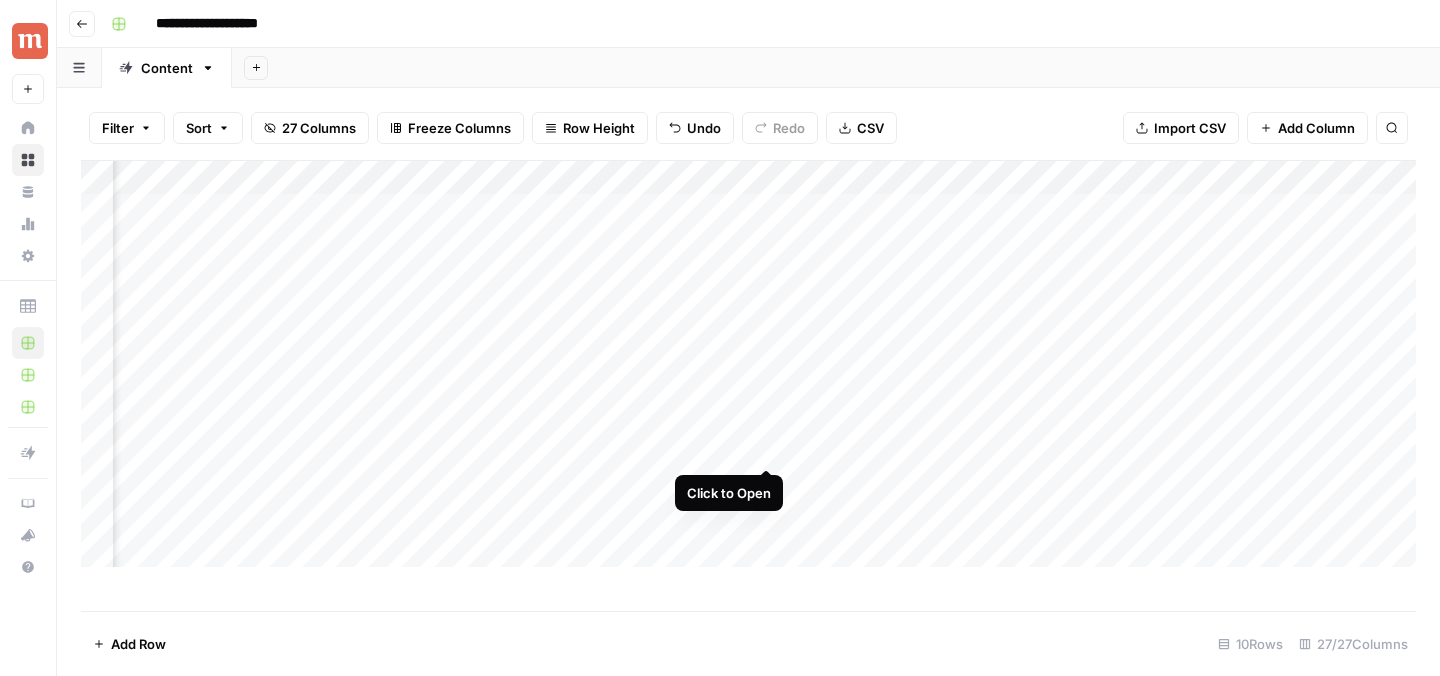 click on "Add Column" at bounding box center (748, 364) 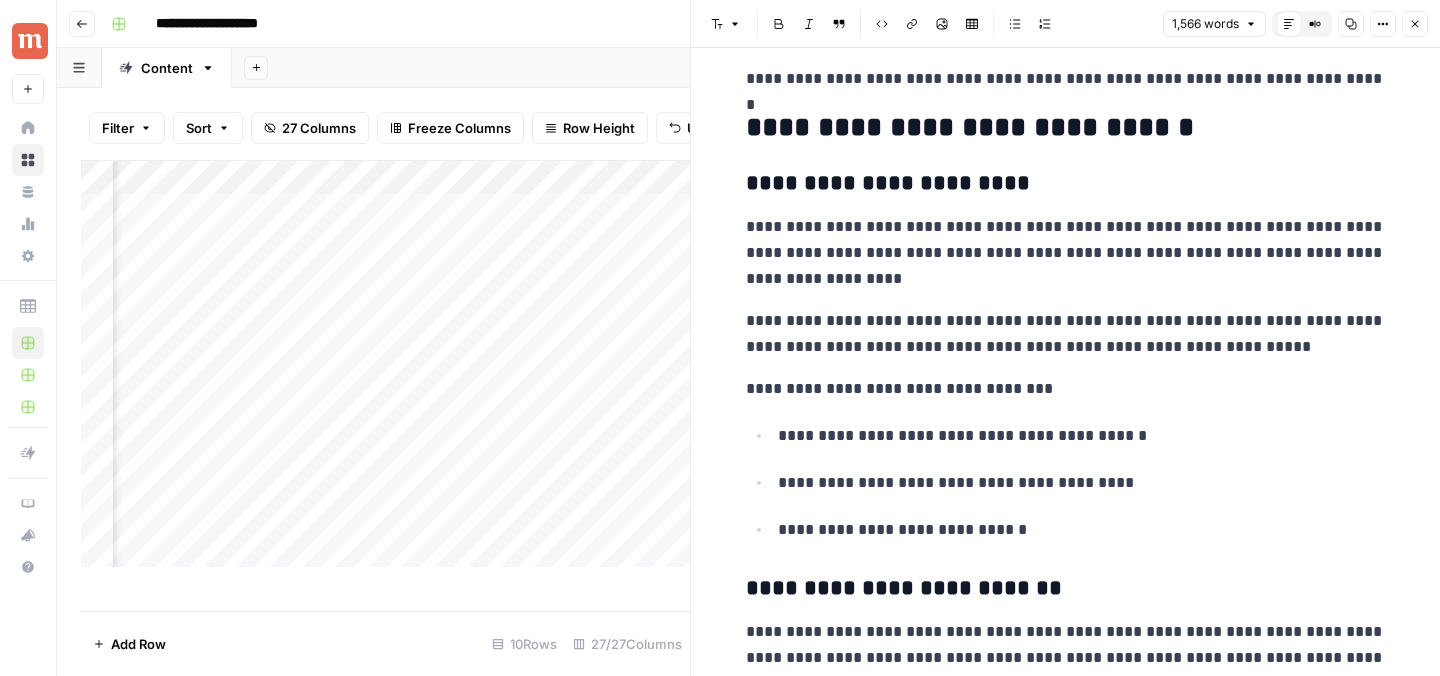 scroll, scrollTop: 2066, scrollLeft: 0, axis: vertical 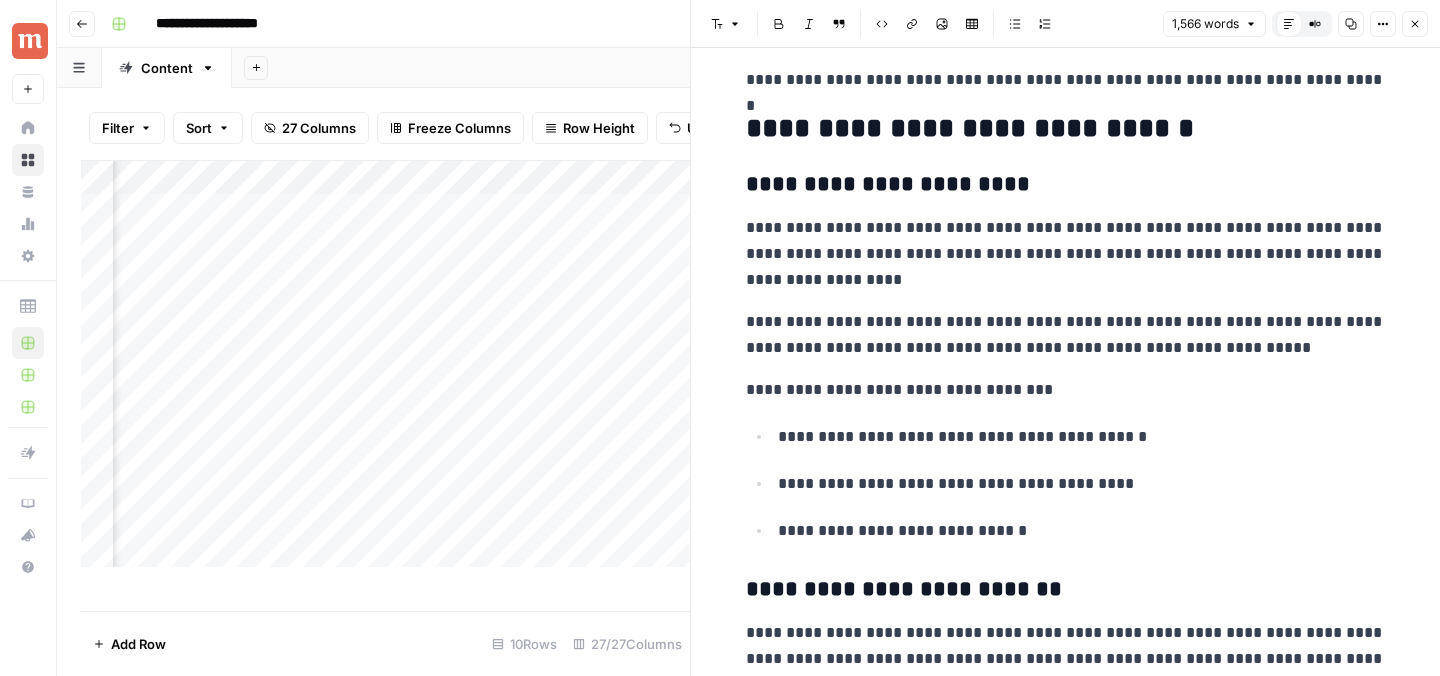 drag, startPoint x: 744, startPoint y: 131, endPoint x: 967, endPoint y: 202, distance: 234.0299 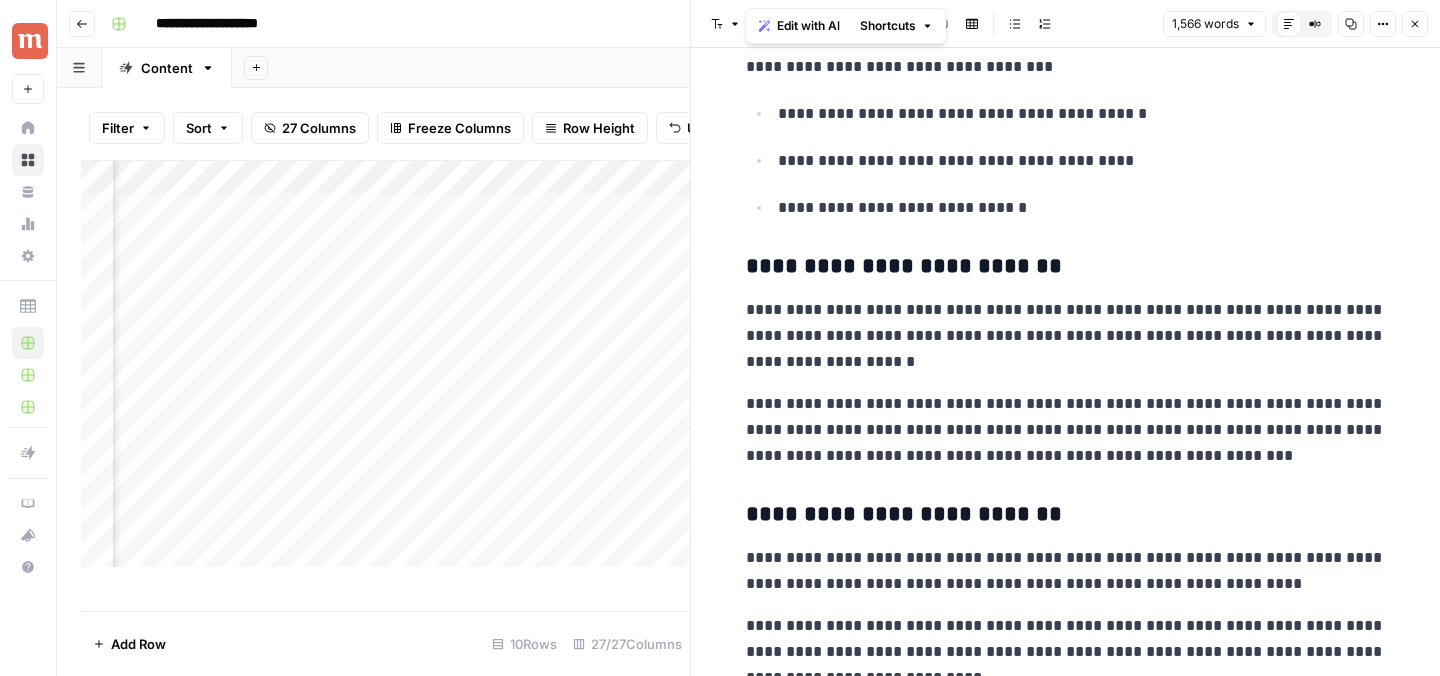 scroll, scrollTop: 2454, scrollLeft: 0, axis: vertical 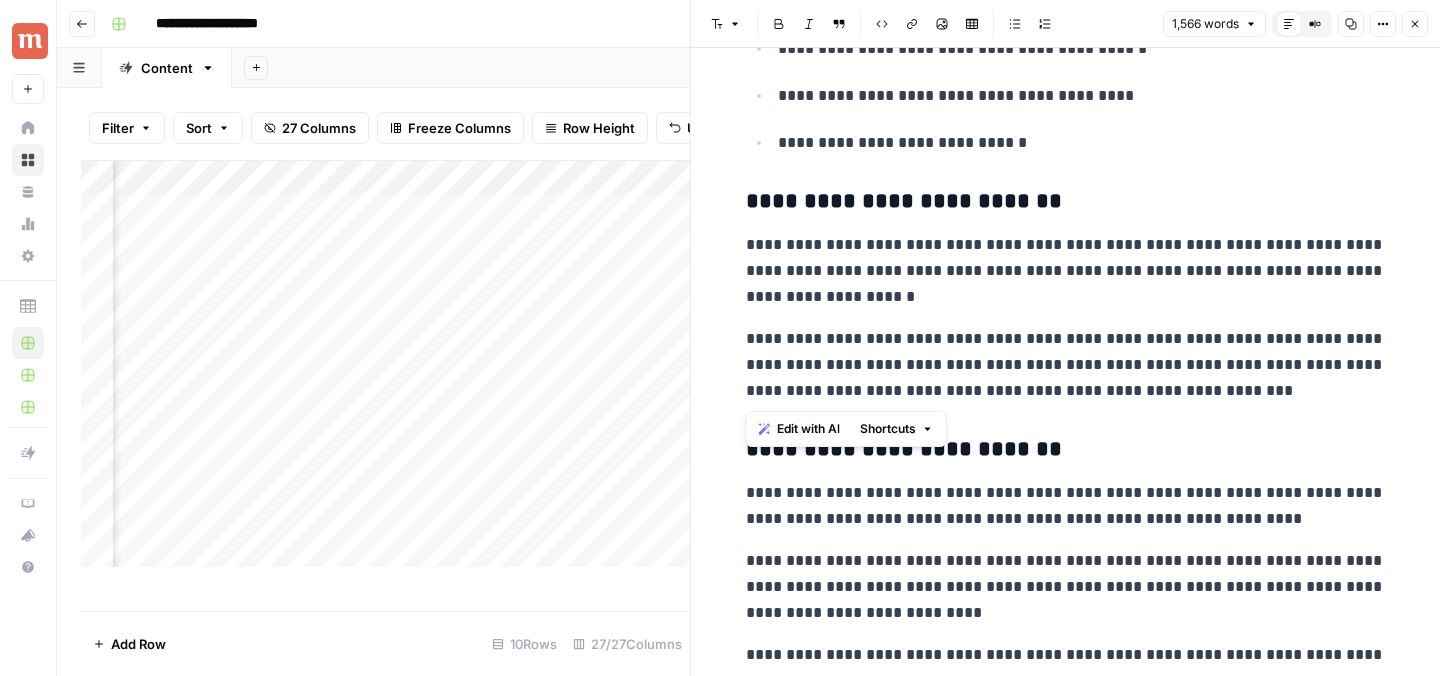drag, startPoint x: 747, startPoint y: 207, endPoint x: 783, endPoint y: 409, distance: 205.18285 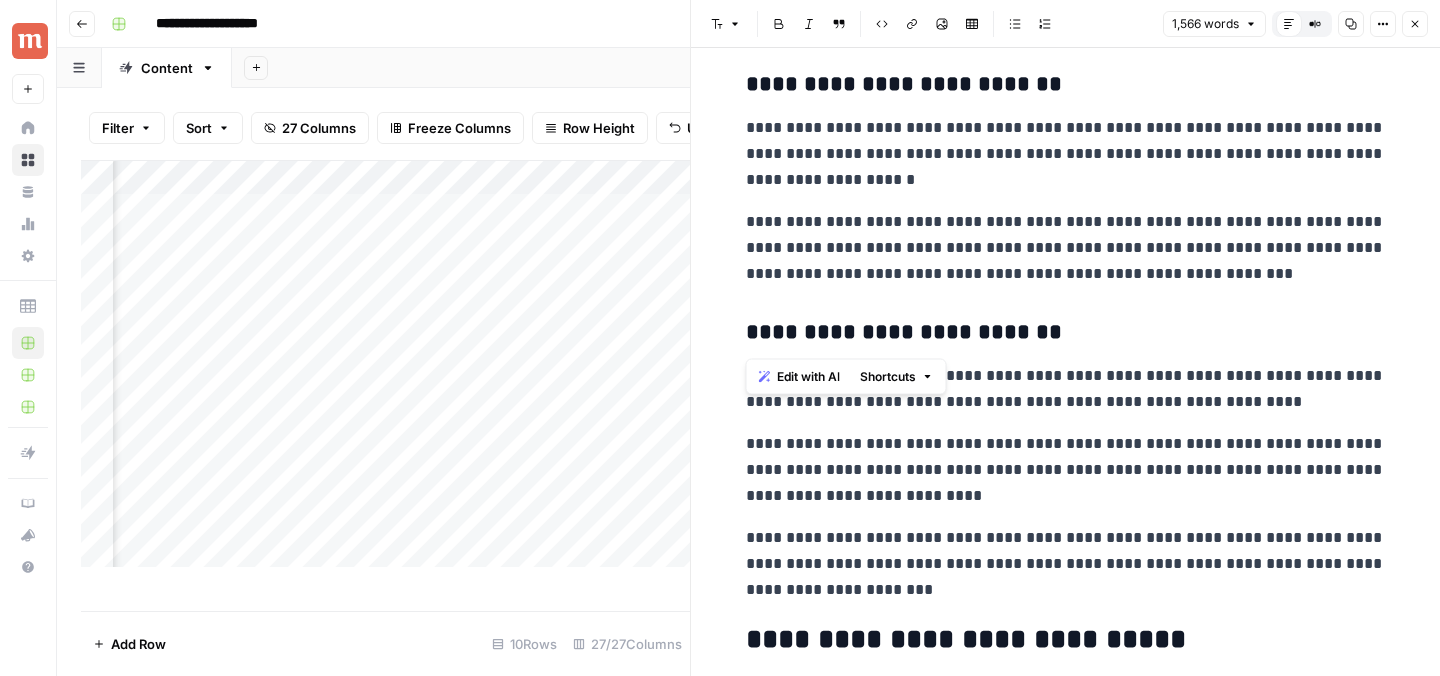 scroll, scrollTop: 2569, scrollLeft: 0, axis: vertical 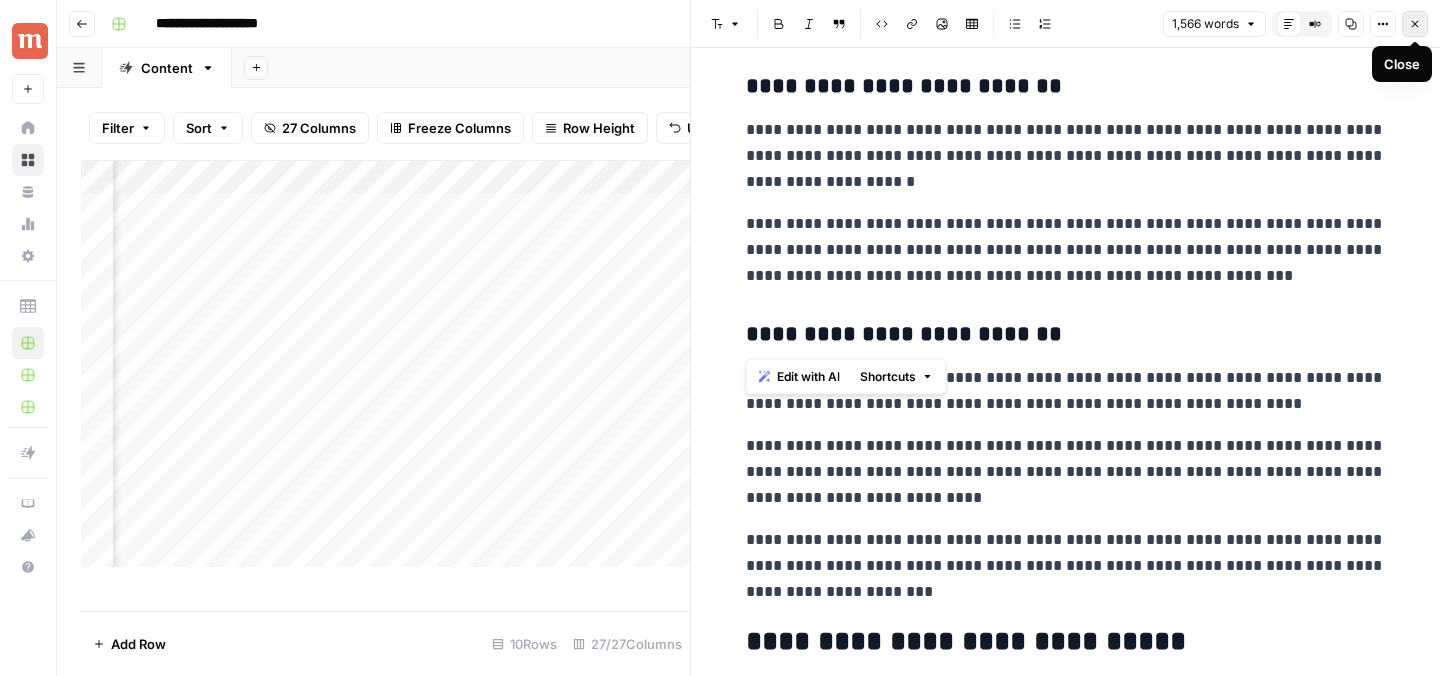 click on "Close" at bounding box center (1415, 24) 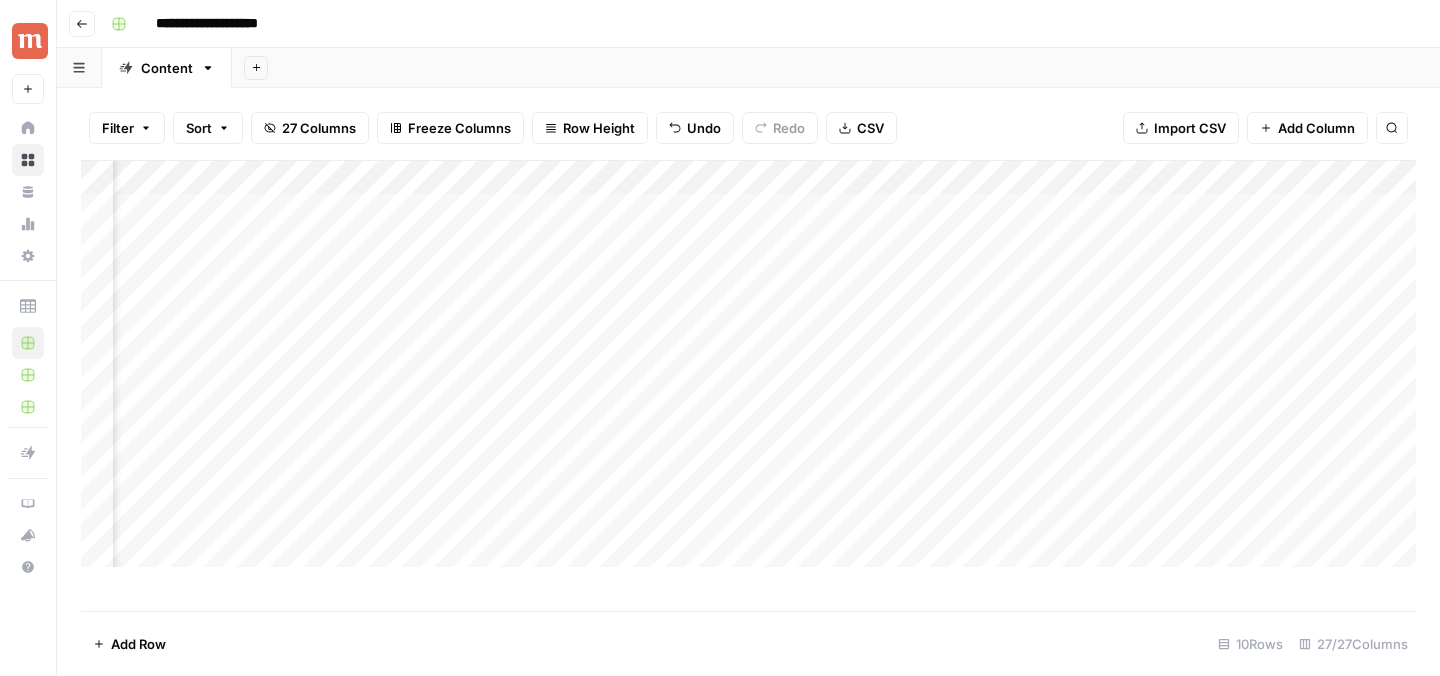 click on "Add Column" at bounding box center (748, 364) 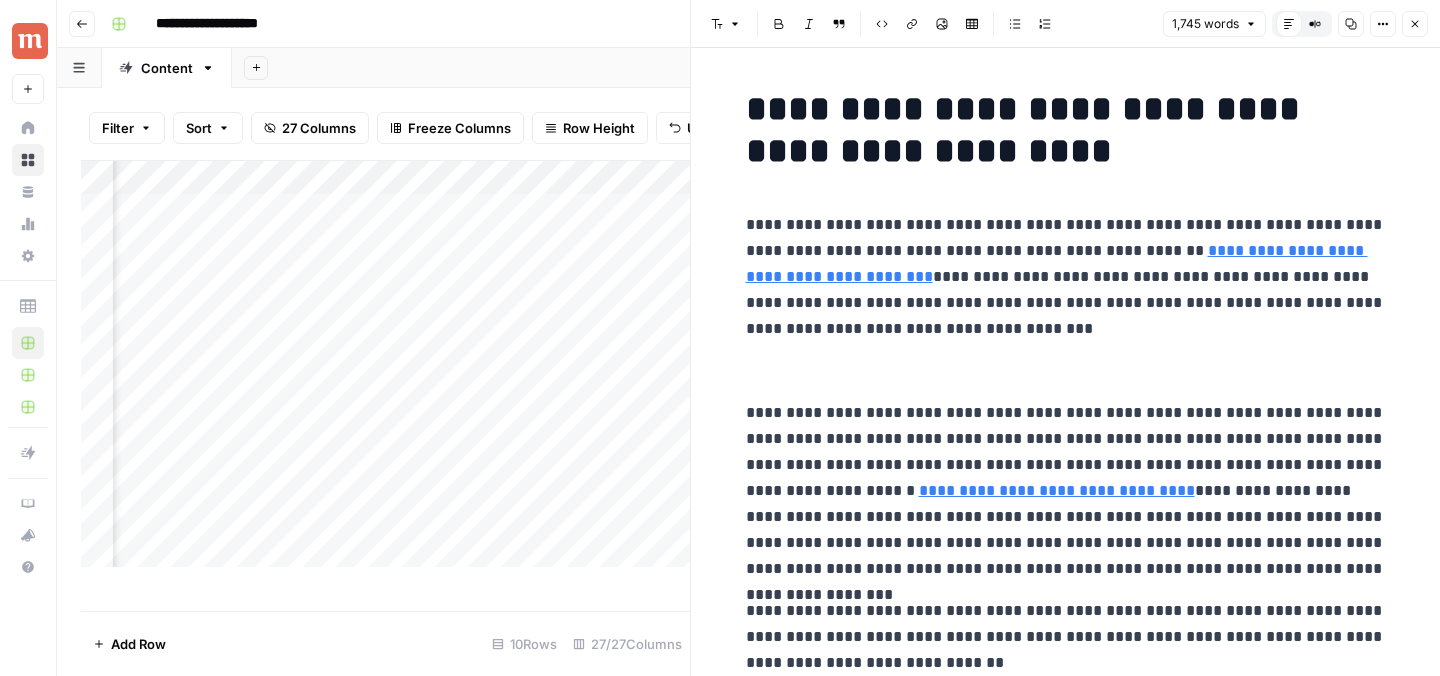 click on "**********" at bounding box center [1066, 130] 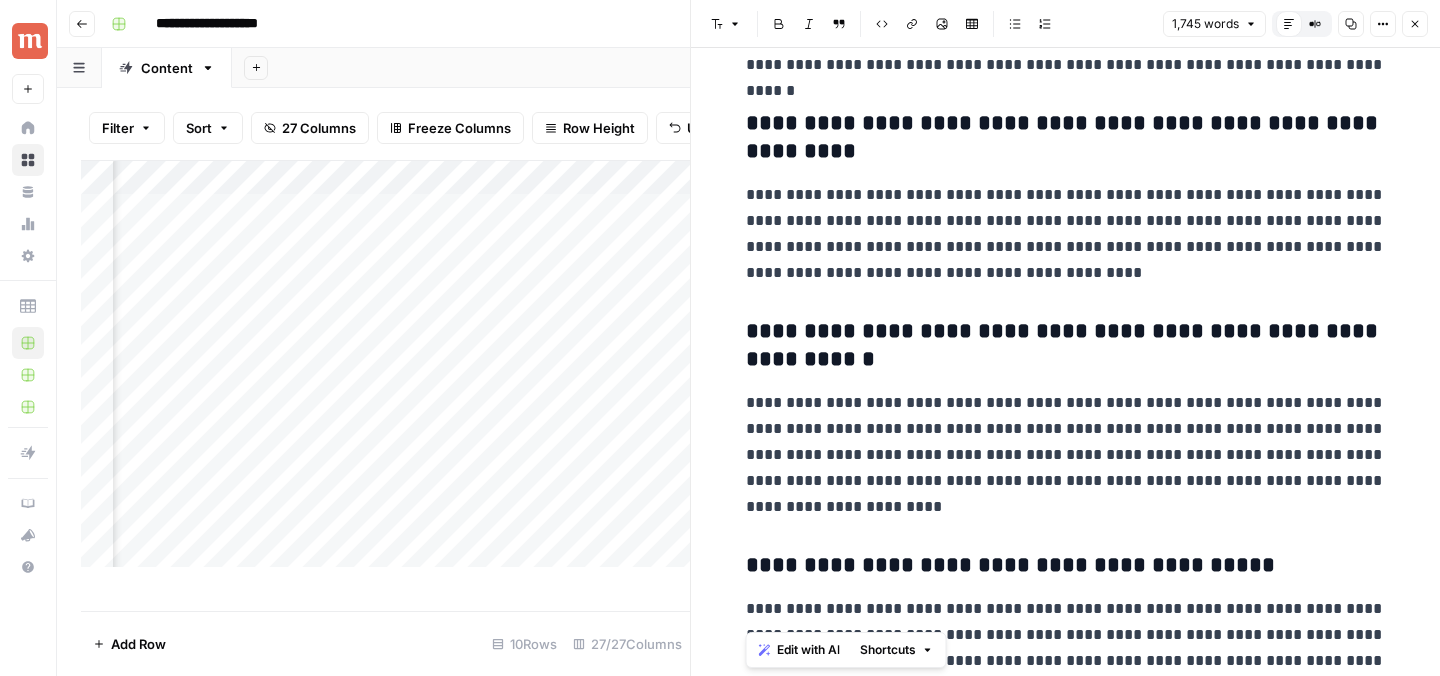 scroll, scrollTop: 6824, scrollLeft: 0, axis: vertical 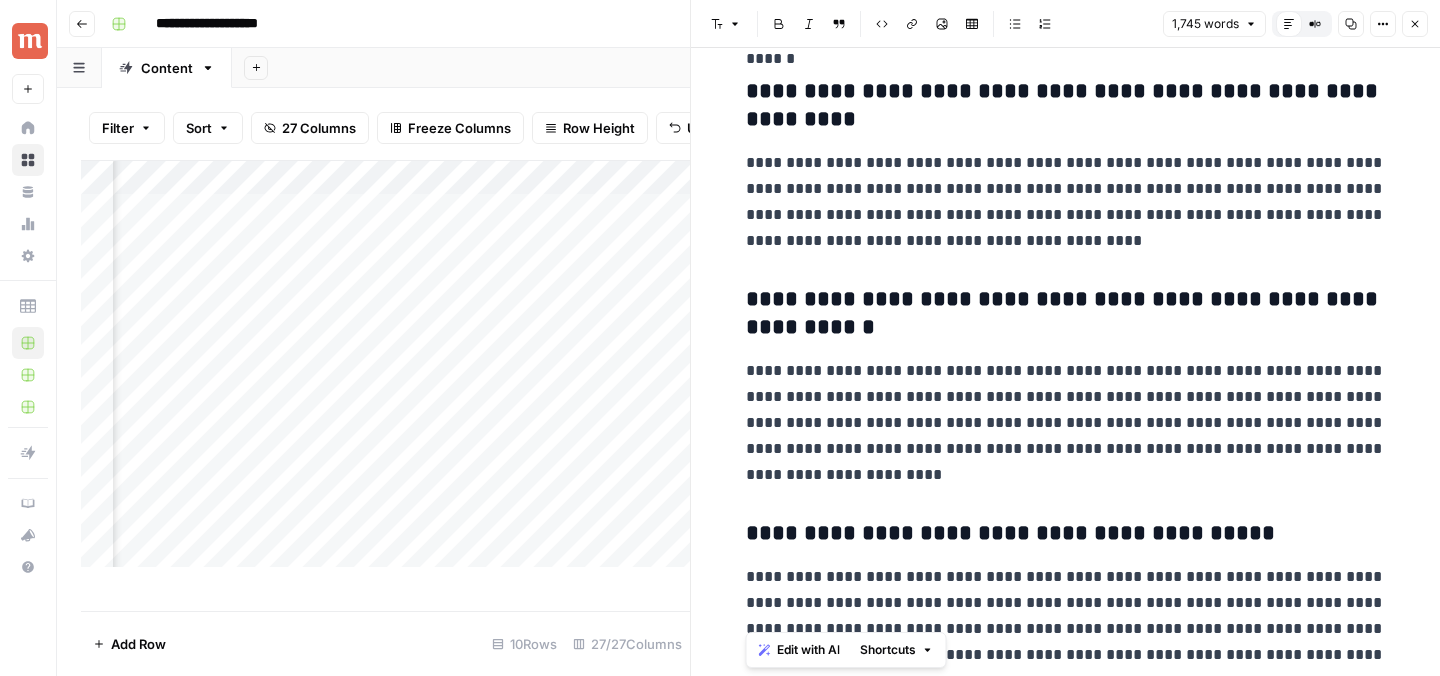 drag, startPoint x: 755, startPoint y: 107, endPoint x: 1333, endPoint y: 647, distance: 791.0019 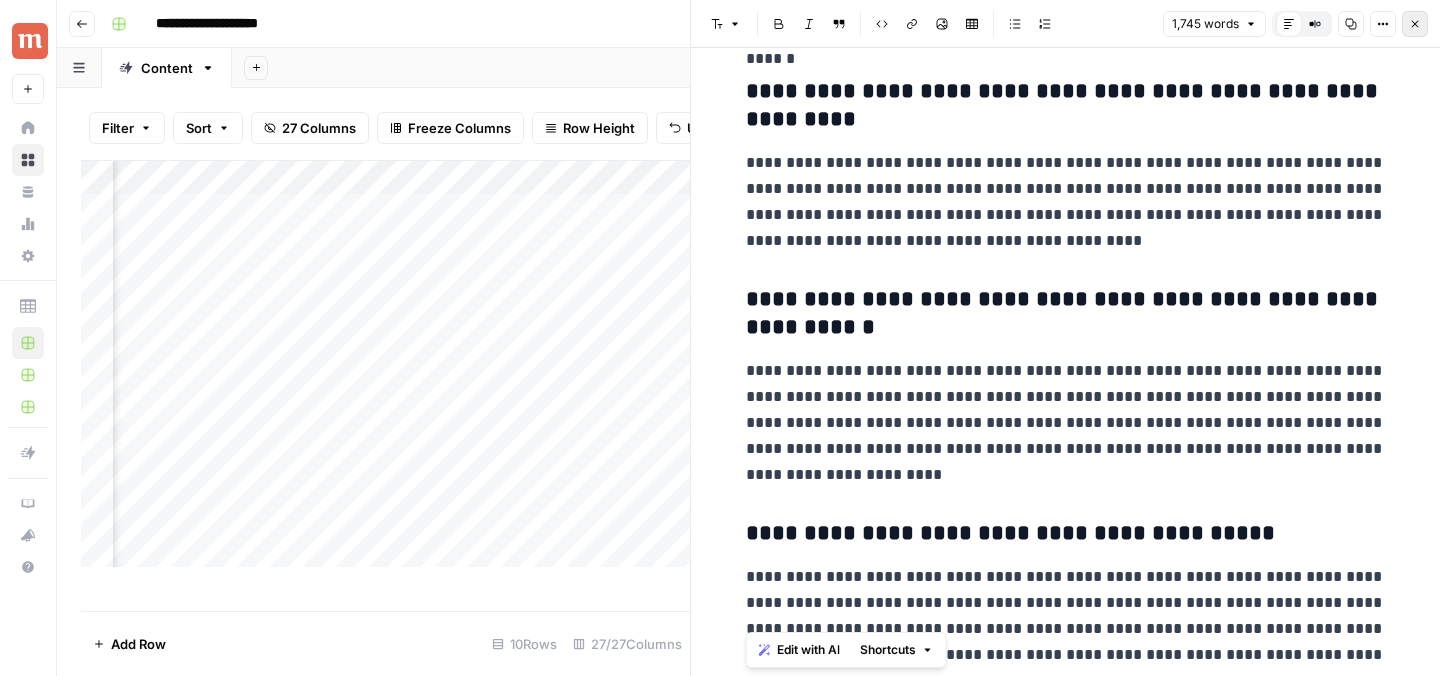 click 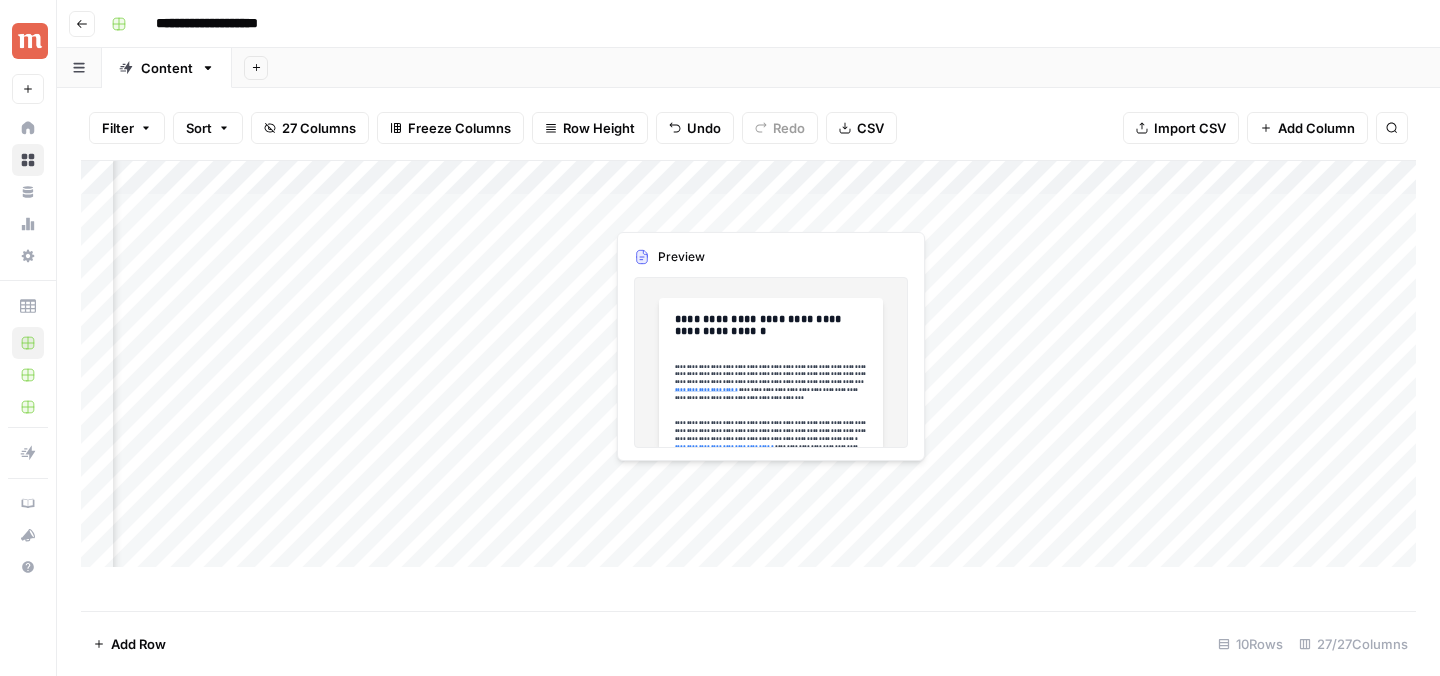 click on "Add Column" at bounding box center (748, 364) 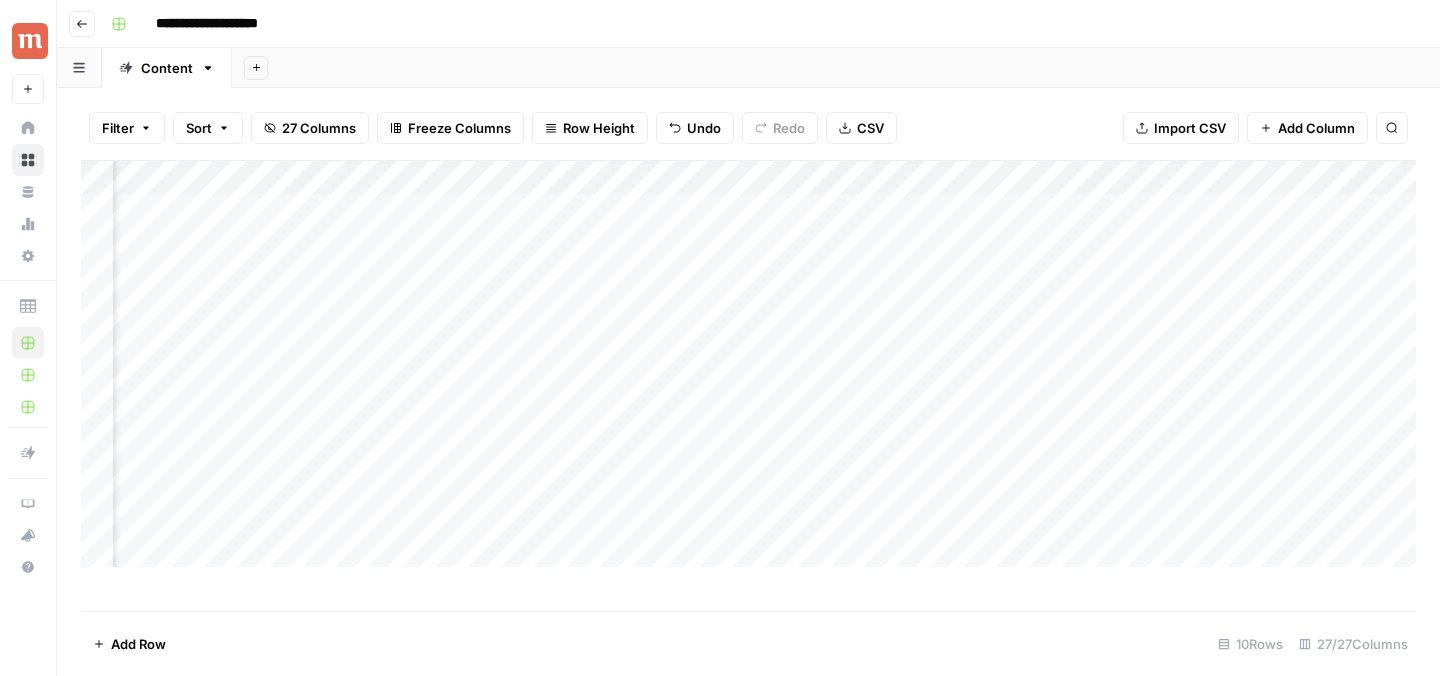 click on "Add Column" at bounding box center (748, 364) 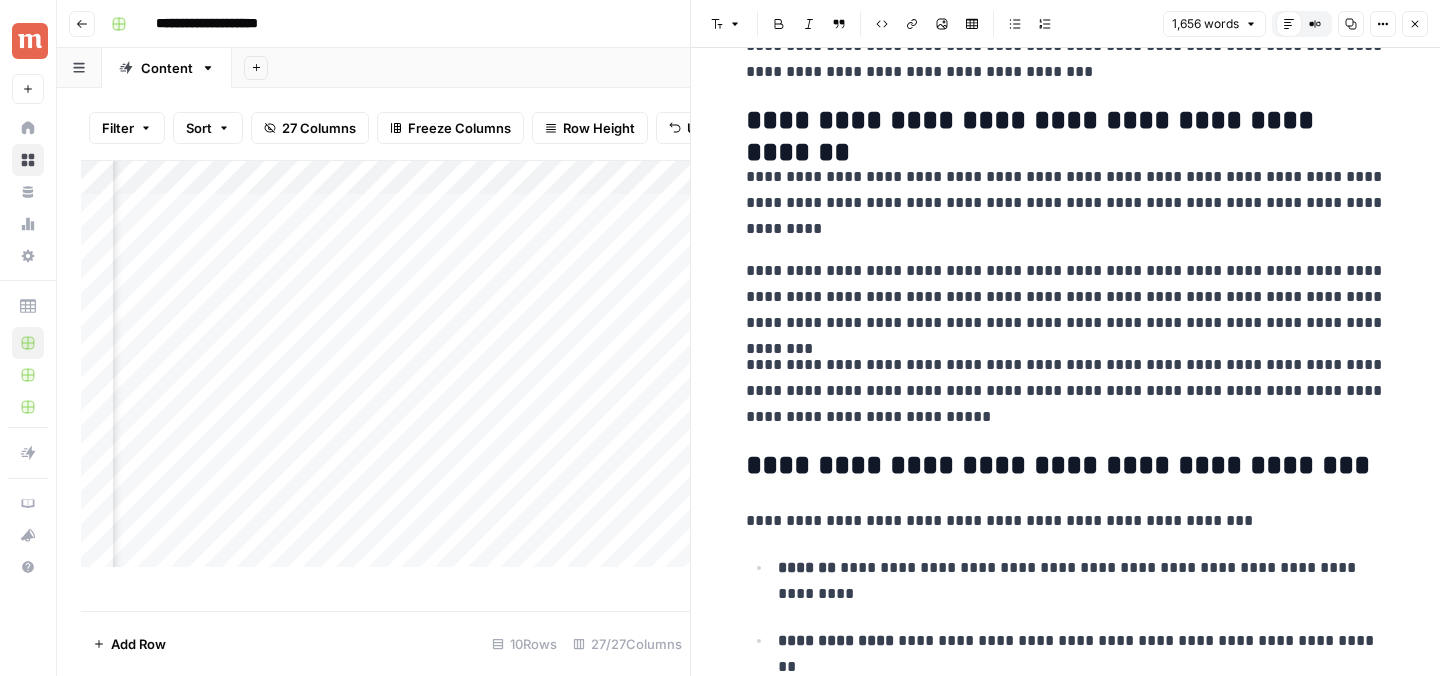 scroll, scrollTop: 0, scrollLeft: 0, axis: both 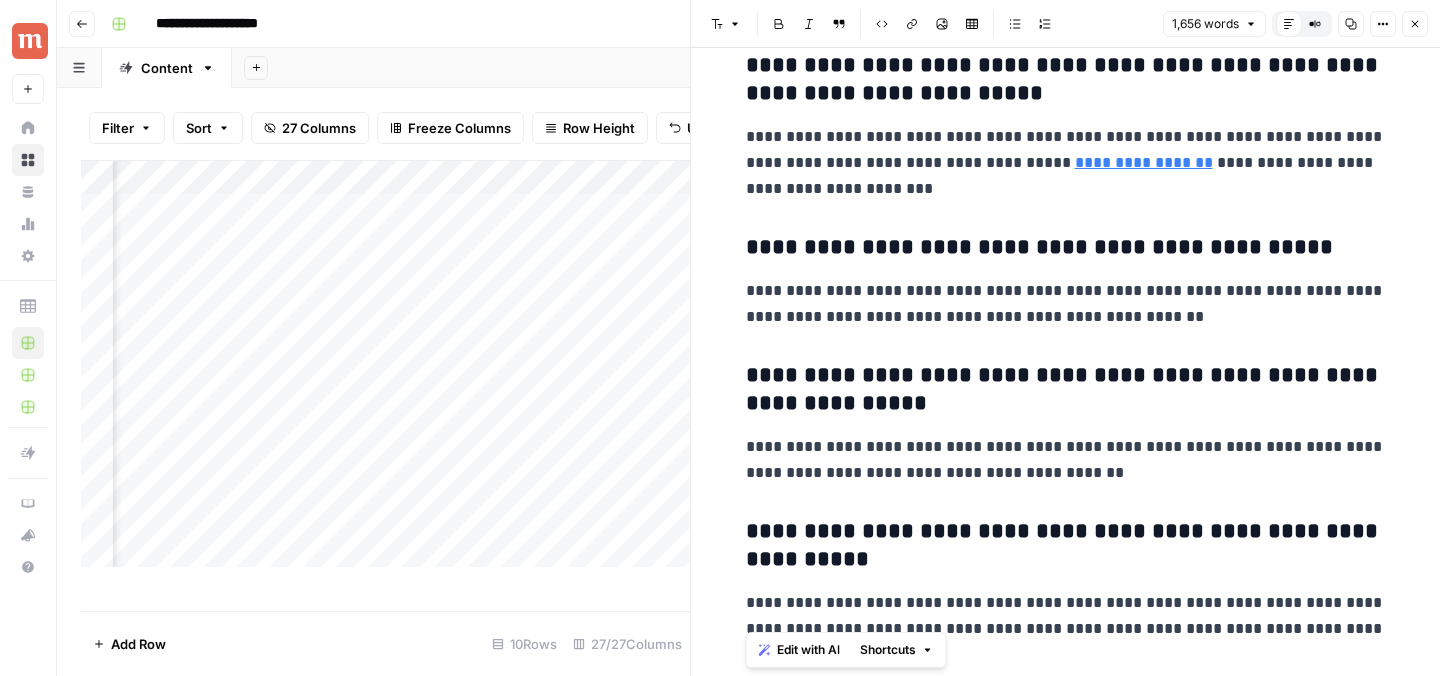 drag, startPoint x: 750, startPoint y: 121, endPoint x: 1338, endPoint y: 625, distance: 774.4417 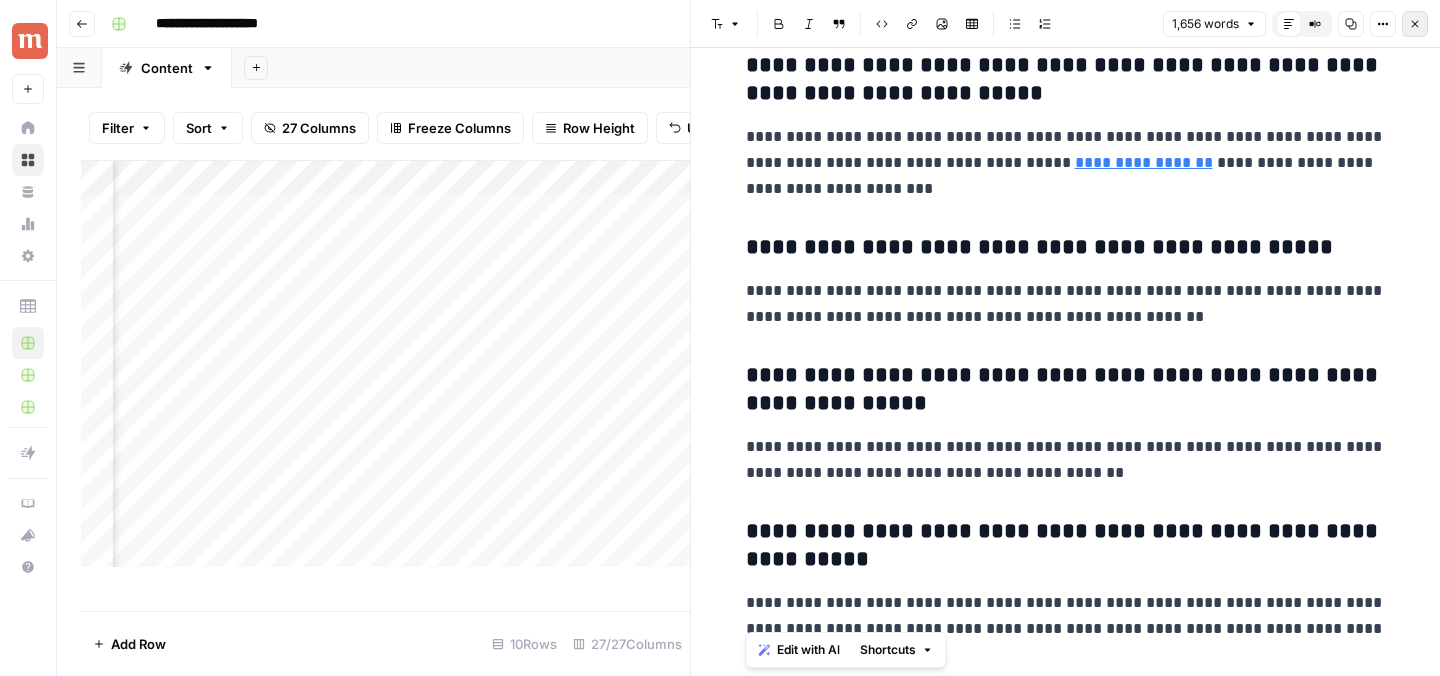 click 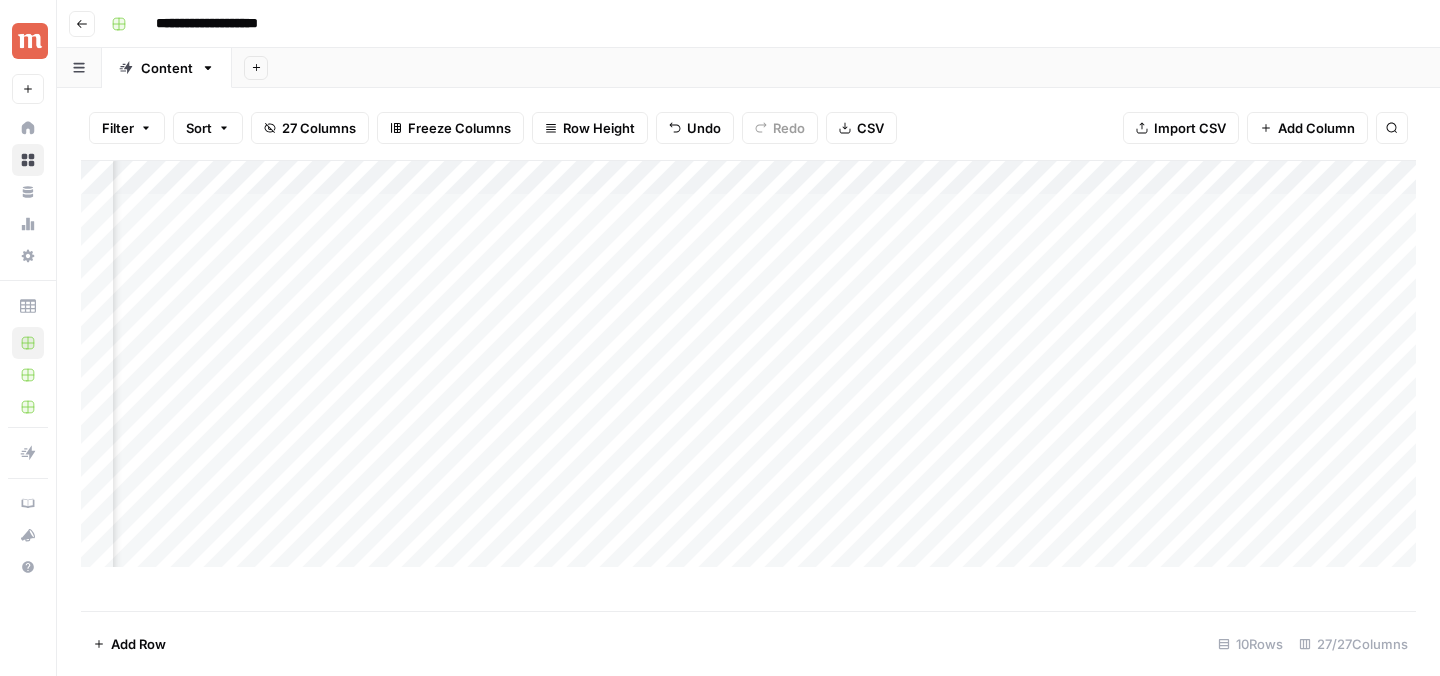 scroll, scrollTop: 0, scrollLeft: 3149, axis: horizontal 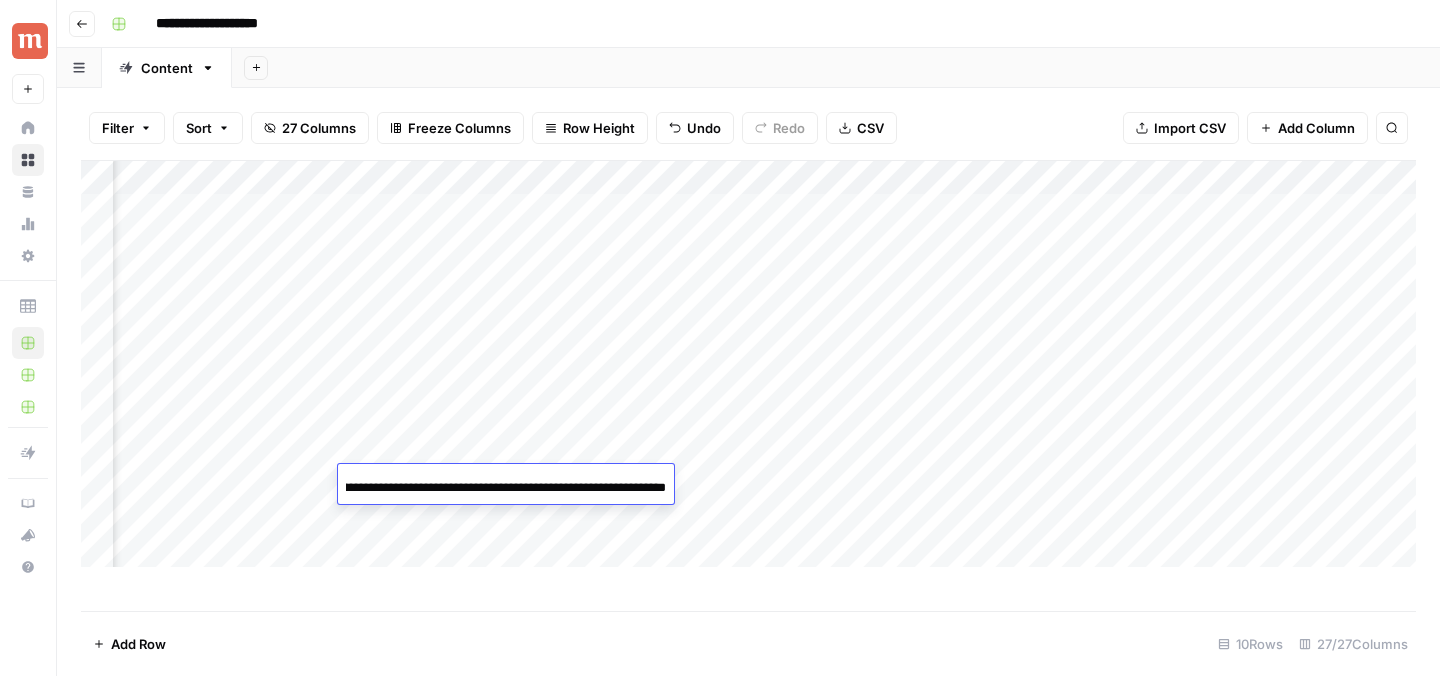 click on "Add Column" at bounding box center (748, 364) 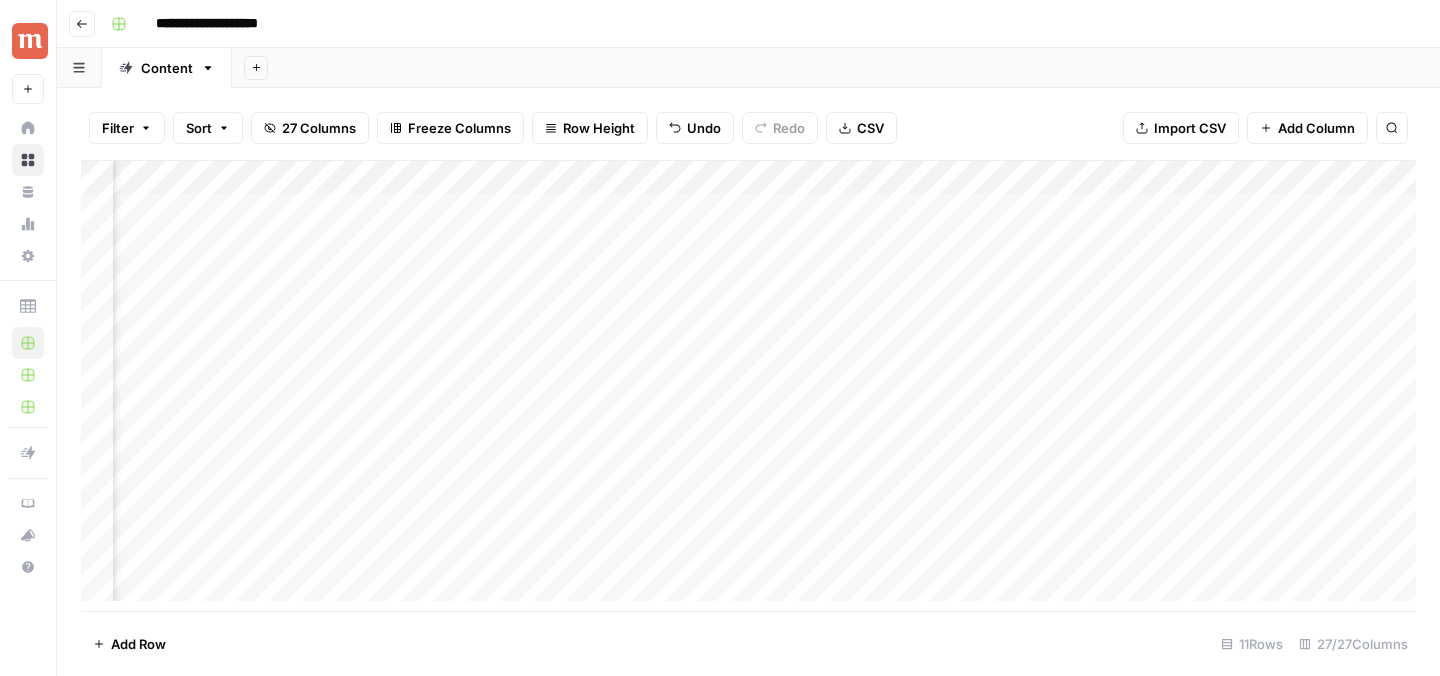 click on "Add Column" at bounding box center [748, 381] 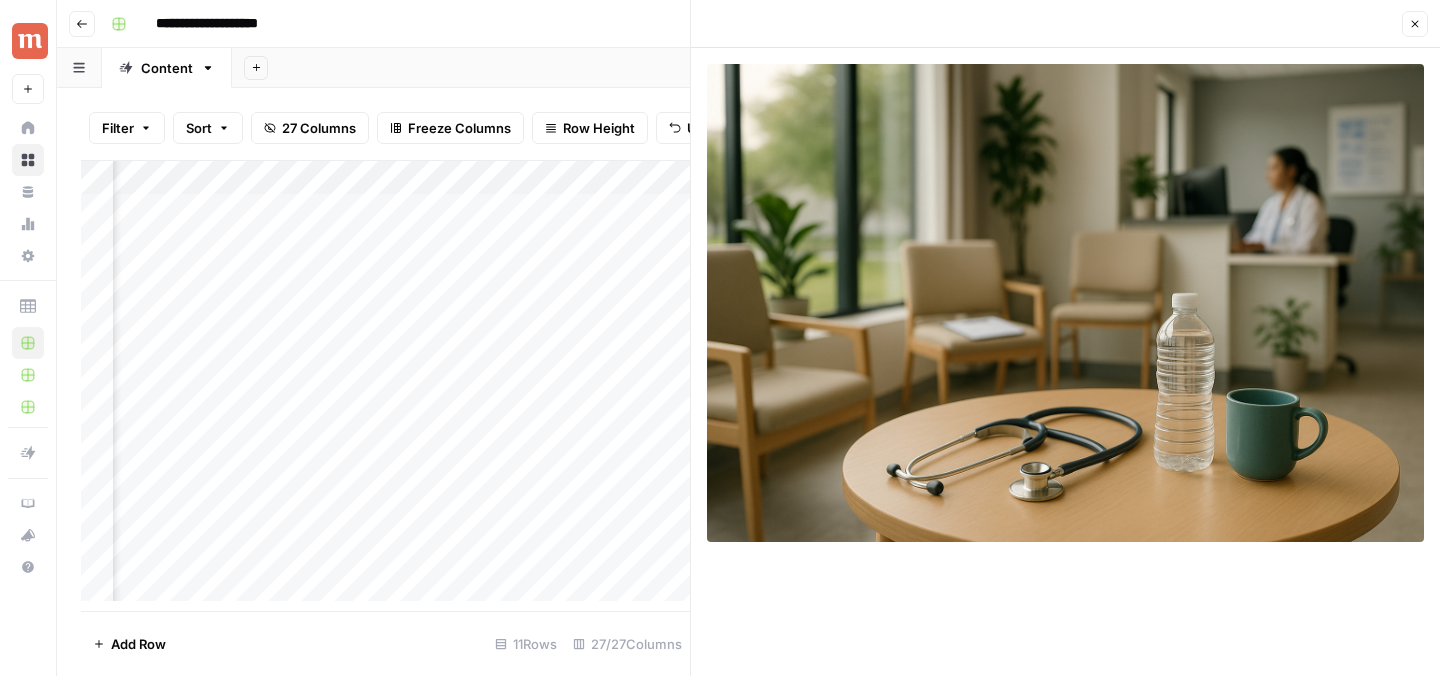 click on "Add Column" at bounding box center [385, 381] 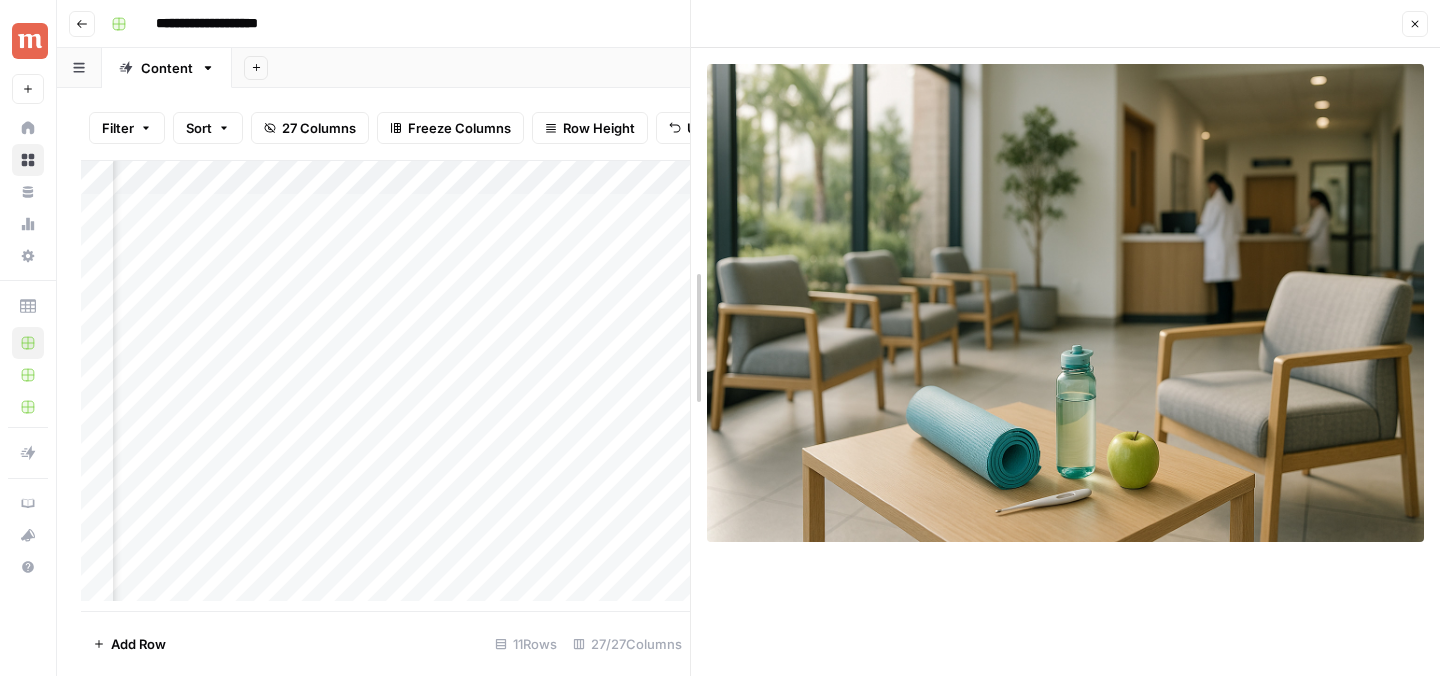 click at bounding box center (691, 338) 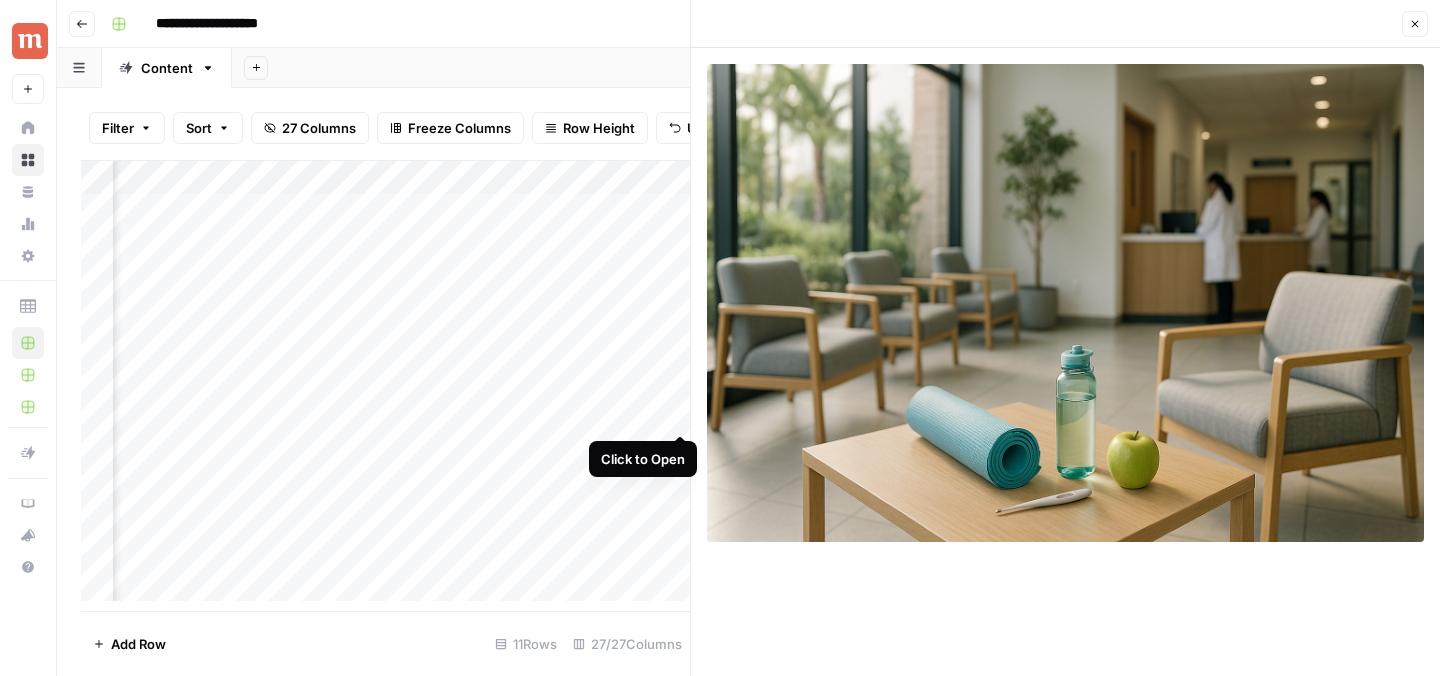 click on "Add Column" at bounding box center (385, 381) 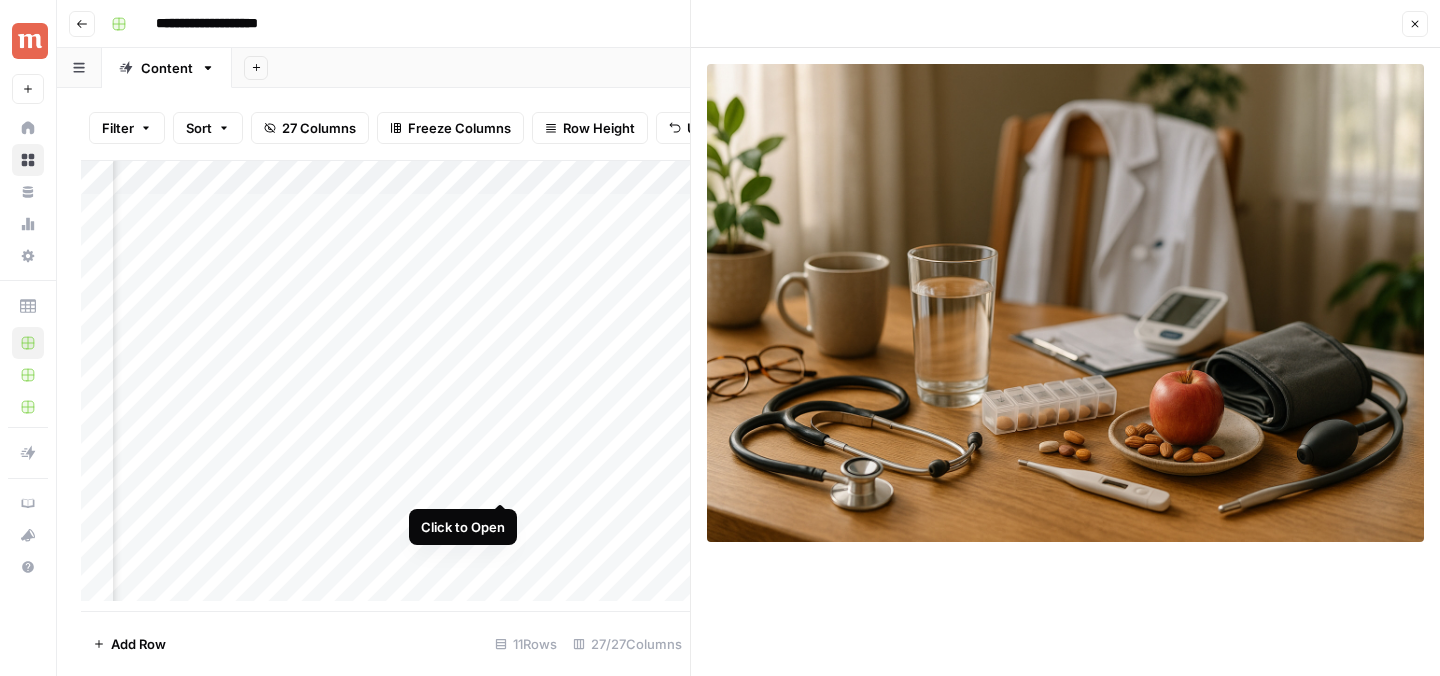 click on "Add Column" at bounding box center [385, 381] 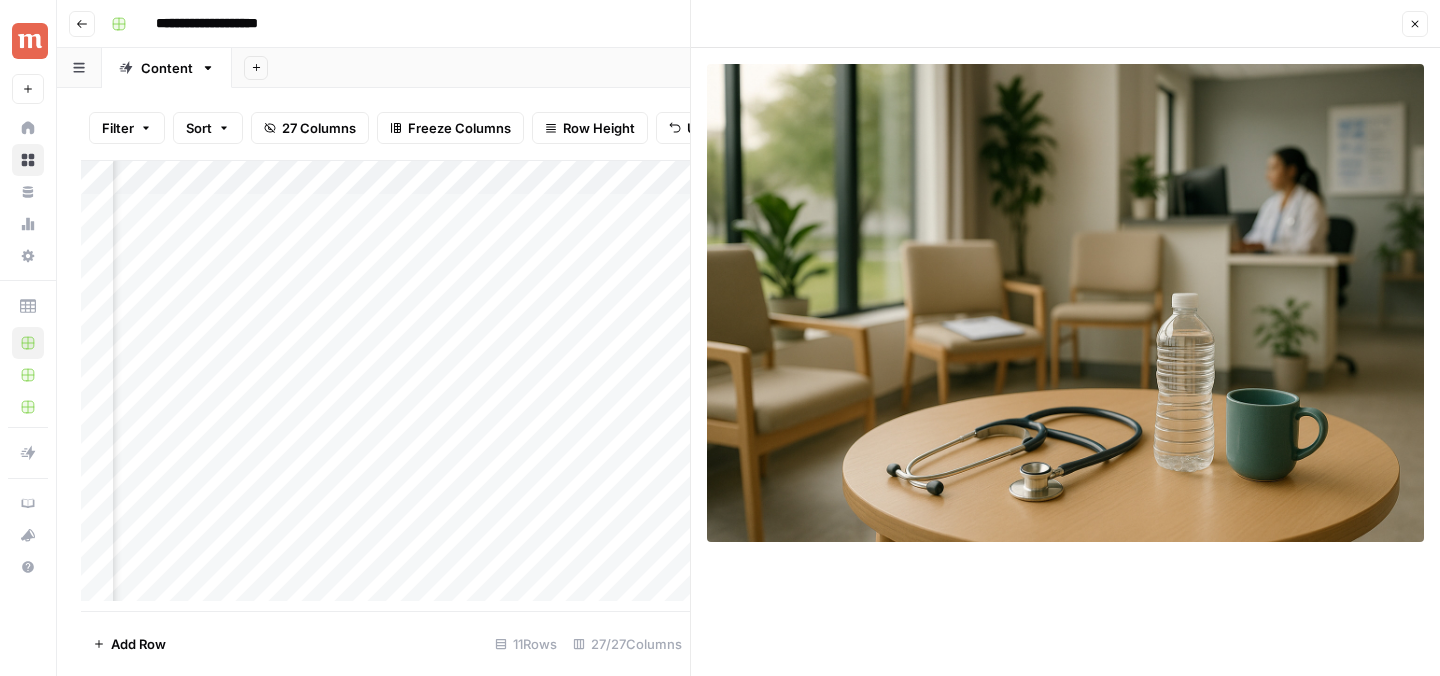 click on "Add Column" at bounding box center (385, 381) 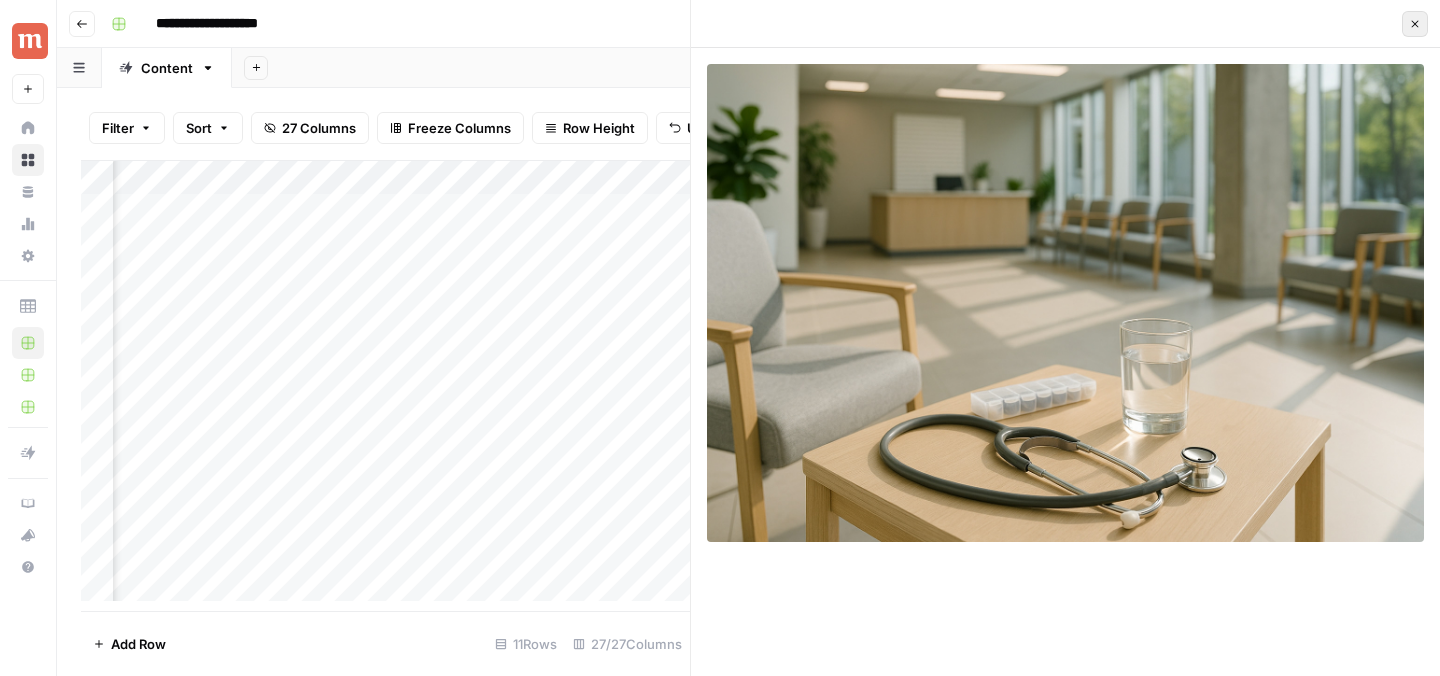 click 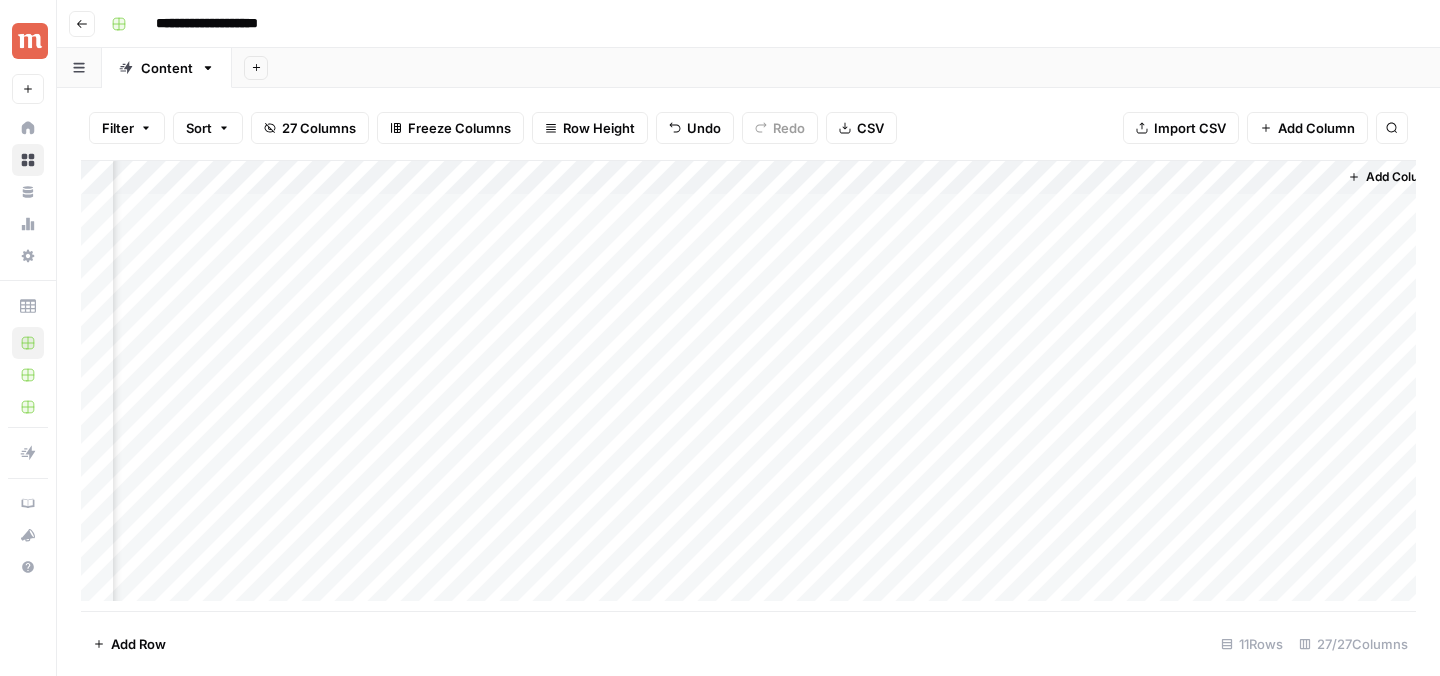 scroll, scrollTop: 0, scrollLeft: 3804, axis: horizontal 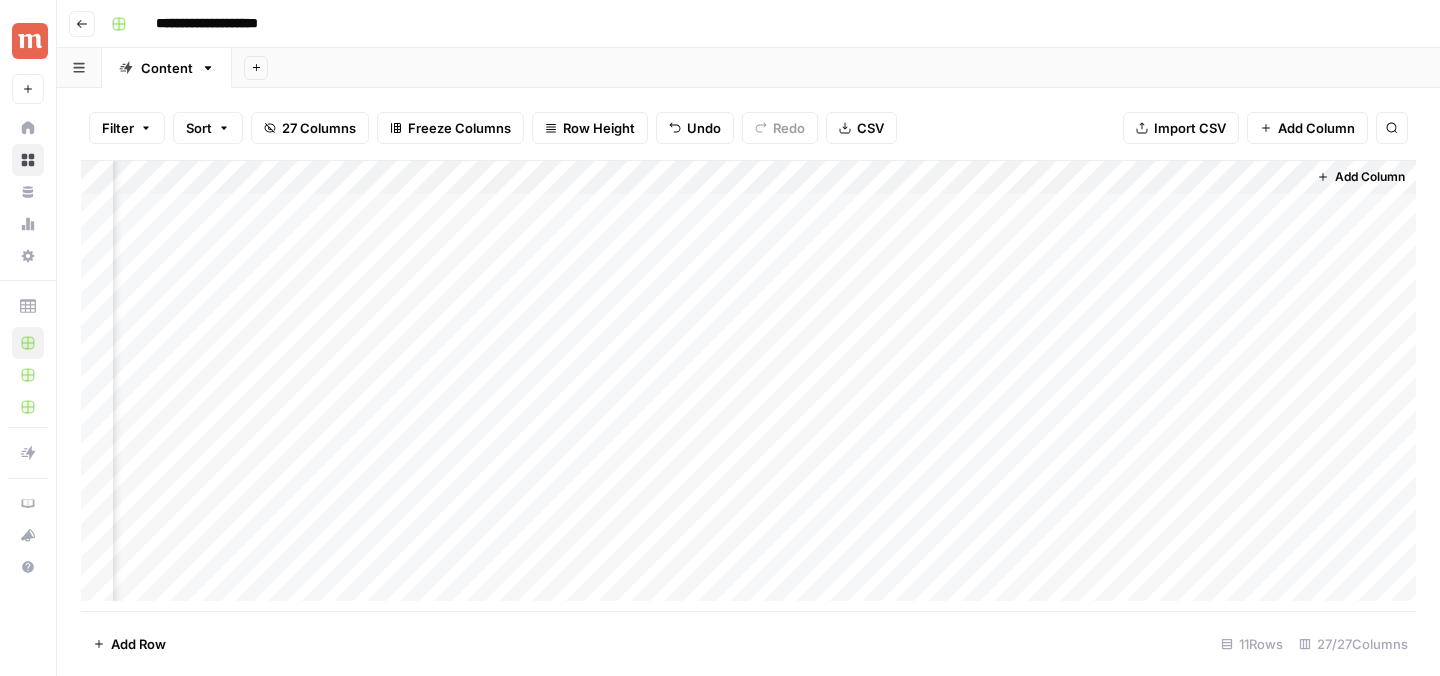 click on "Add Column" at bounding box center (748, 381) 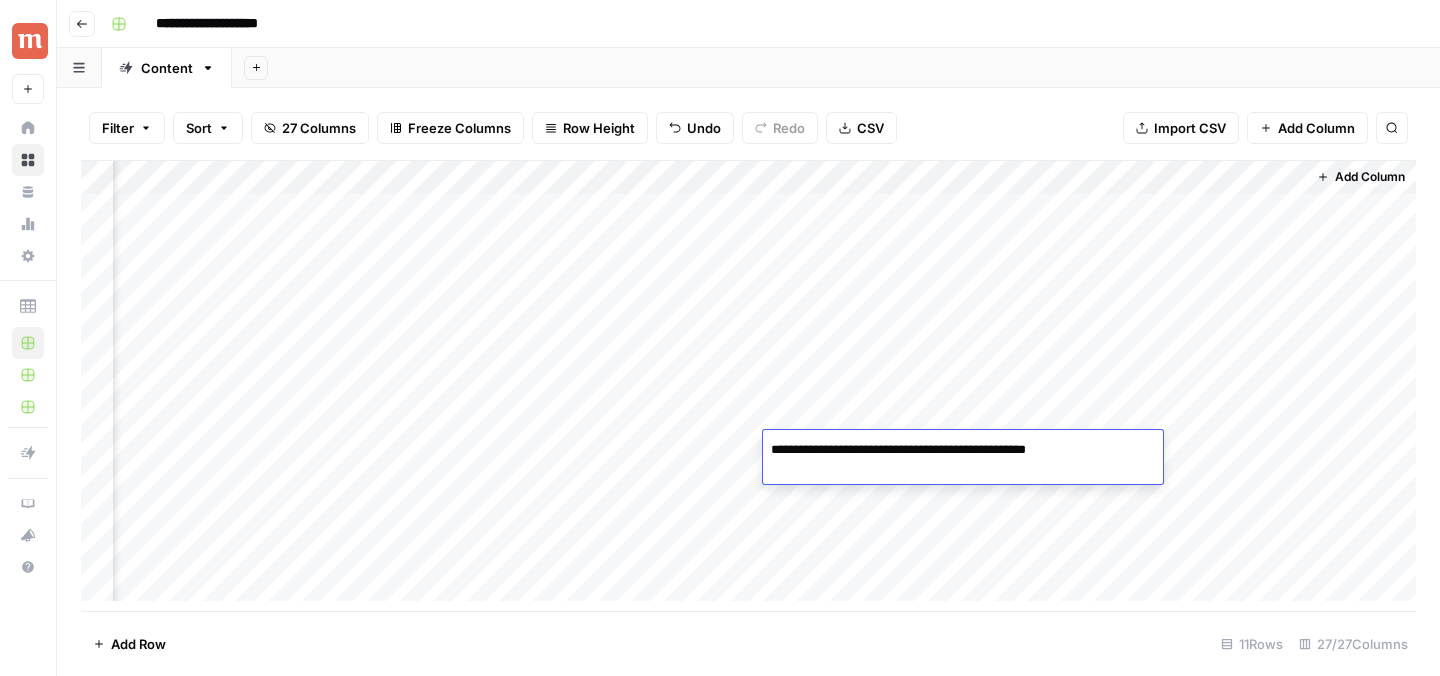 click on "**********" at bounding box center (940, 450) 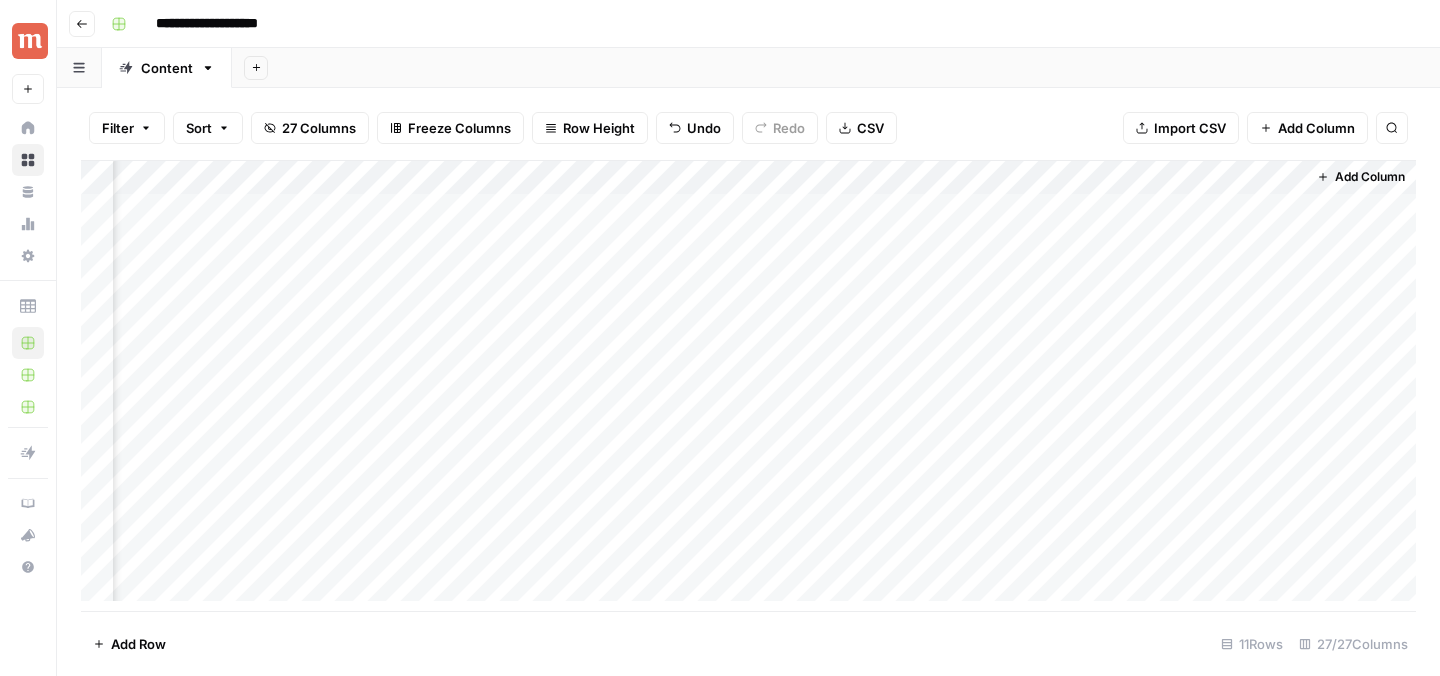 click on "Add Column" at bounding box center [748, 381] 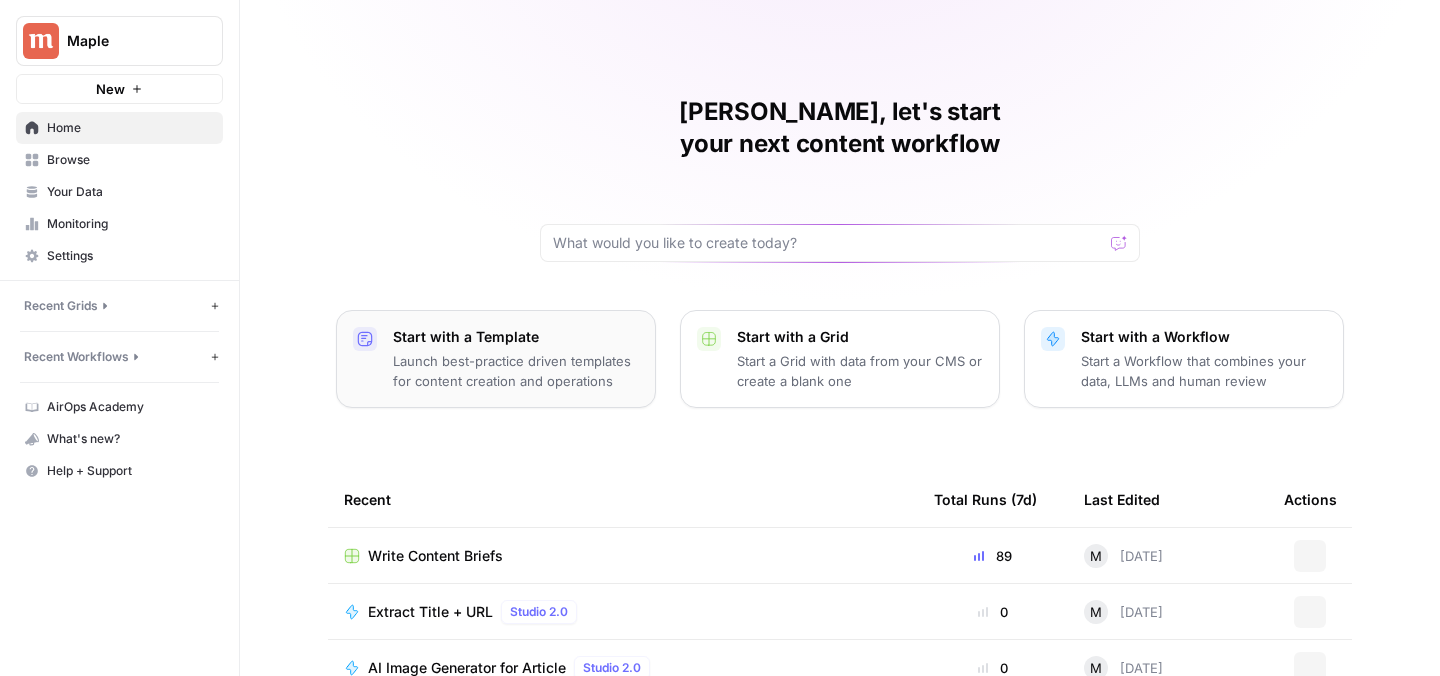 scroll, scrollTop: 0, scrollLeft: 0, axis: both 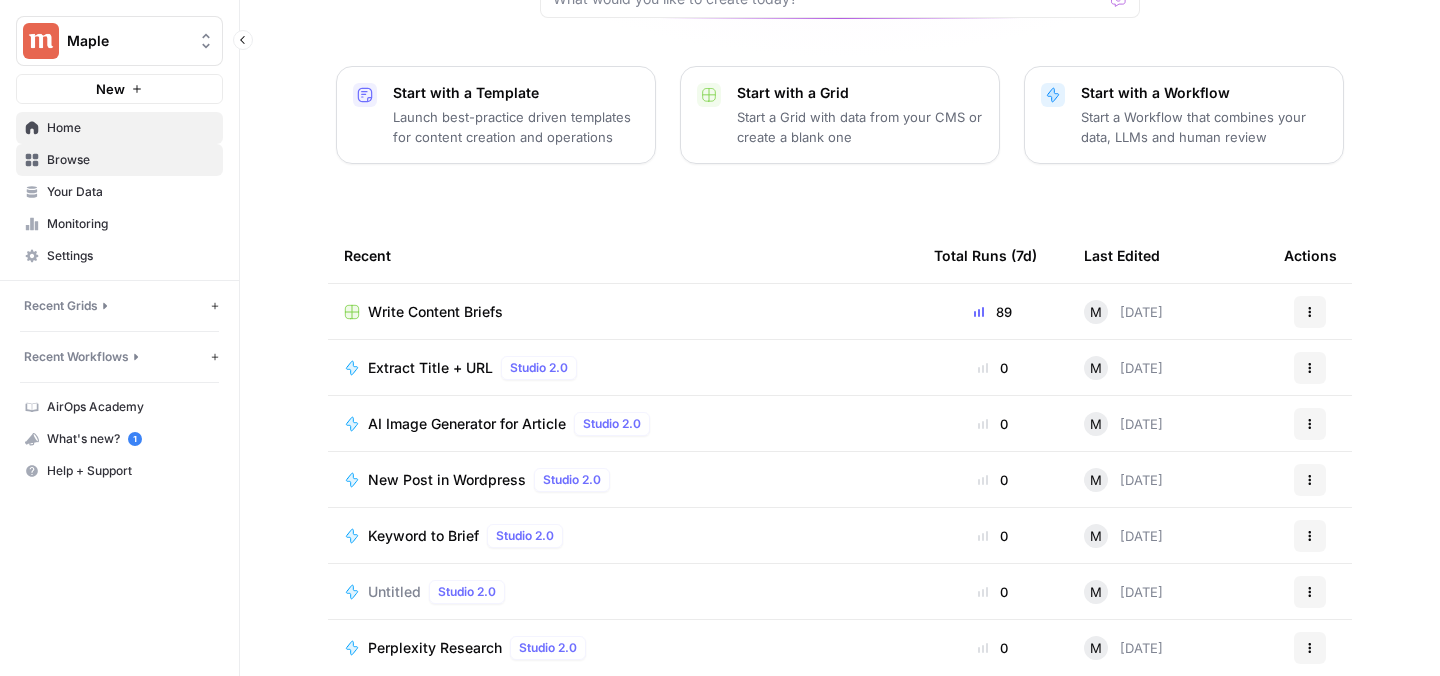 click on "Browse" at bounding box center [119, 160] 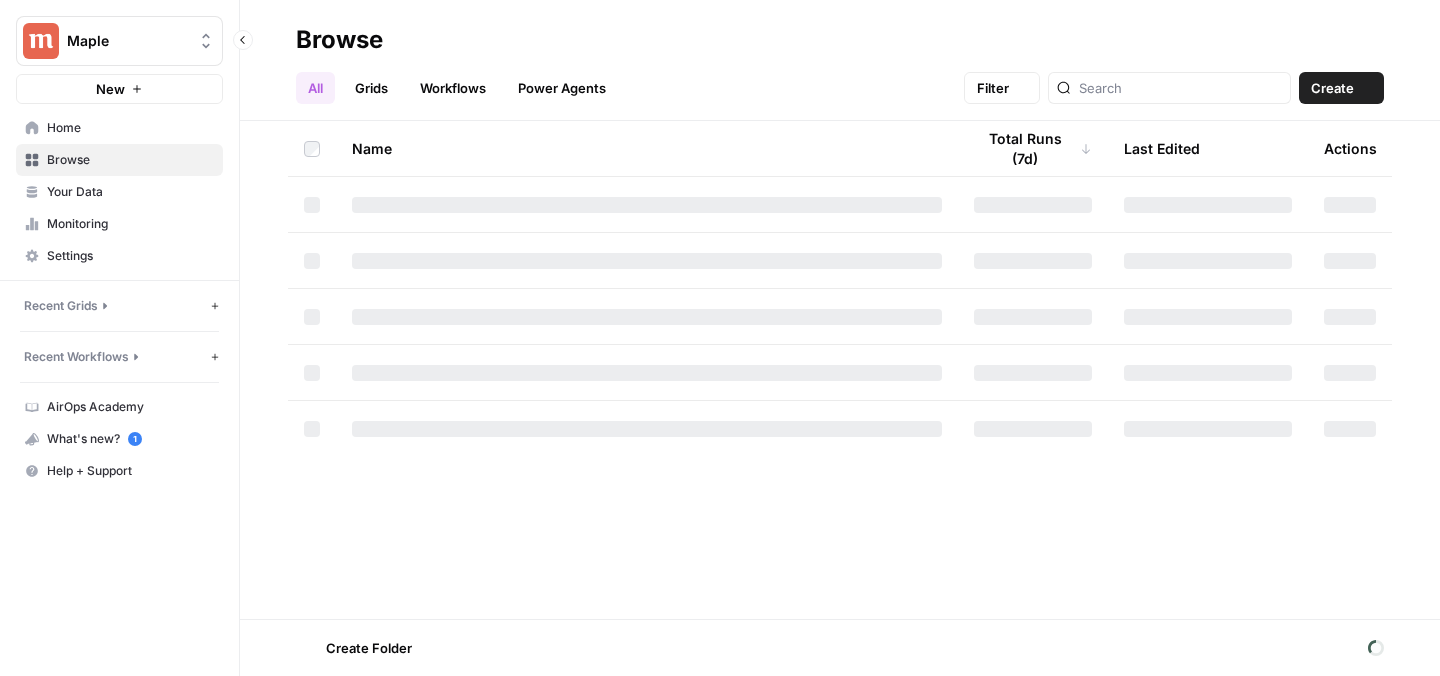 scroll, scrollTop: 0, scrollLeft: 0, axis: both 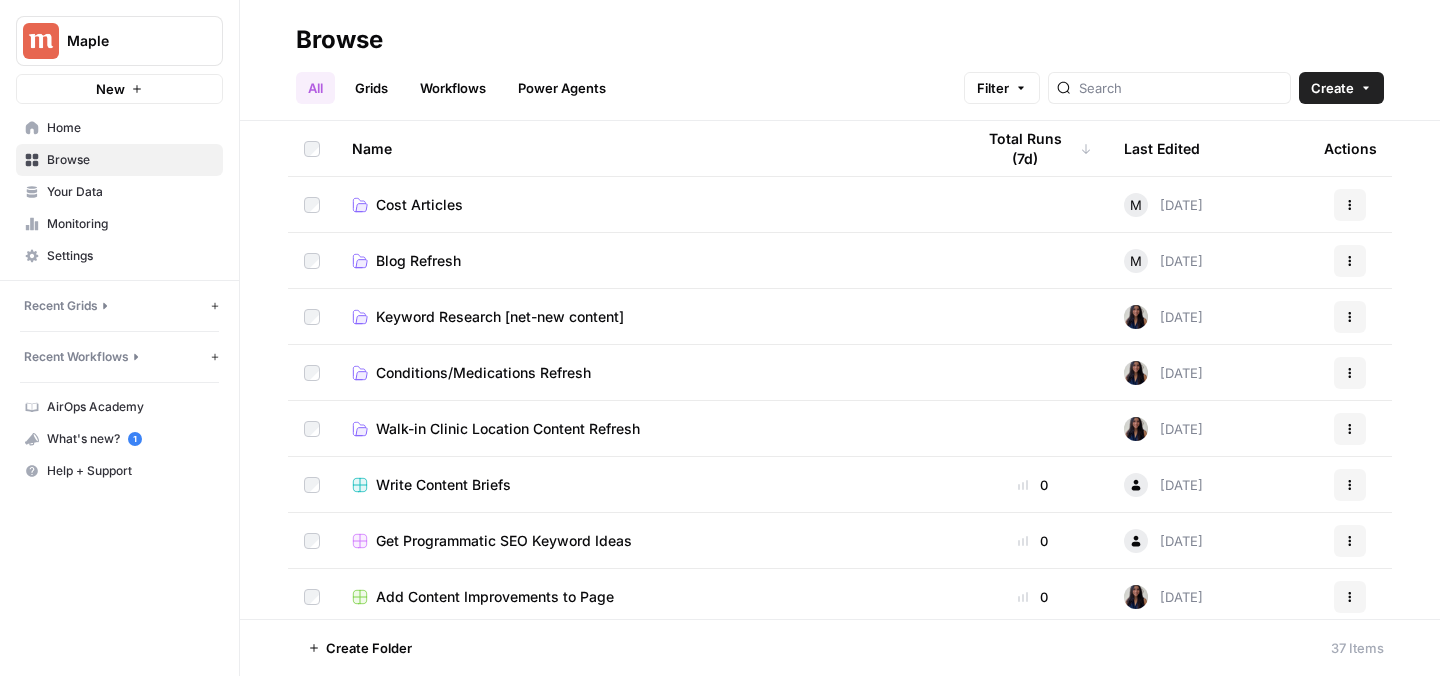 click on "Cost Articles" at bounding box center (419, 205) 